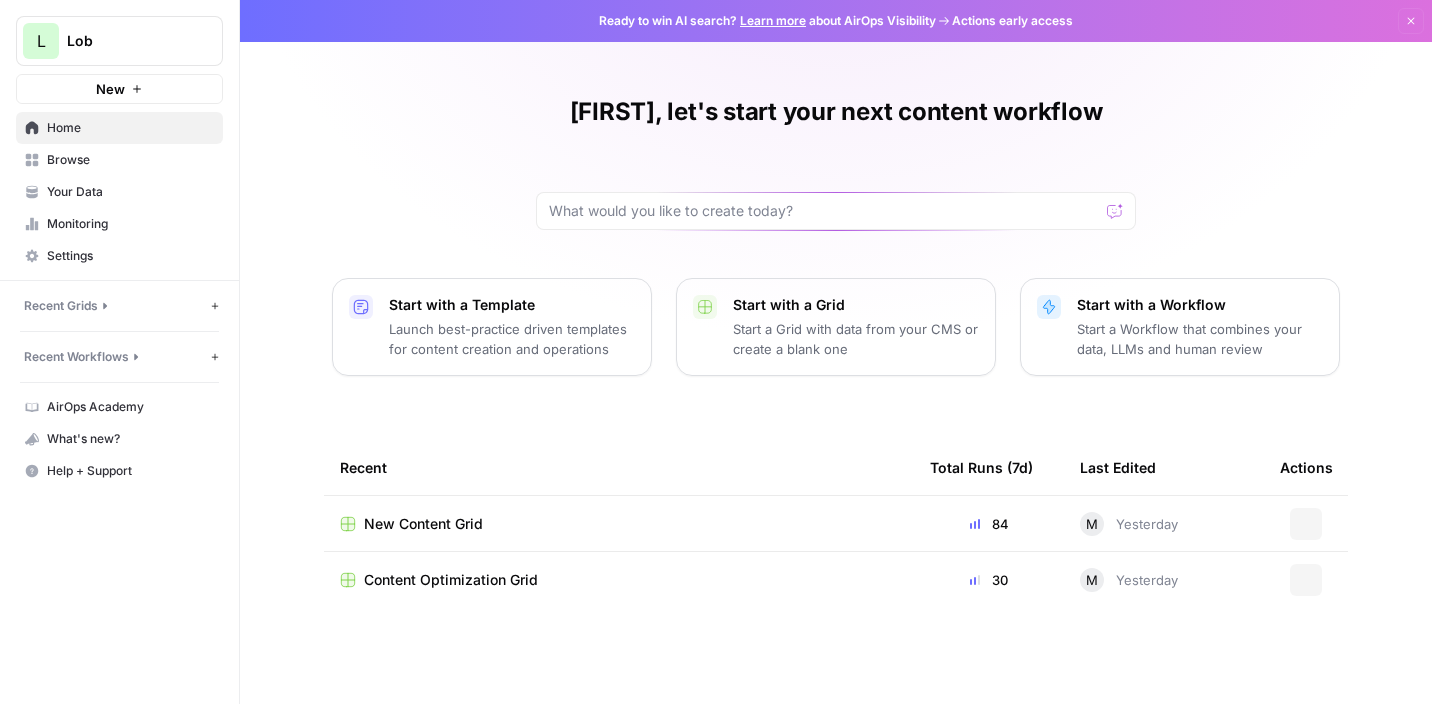 scroll, scrollTop: 0, scrollLeft: 0, axis: both 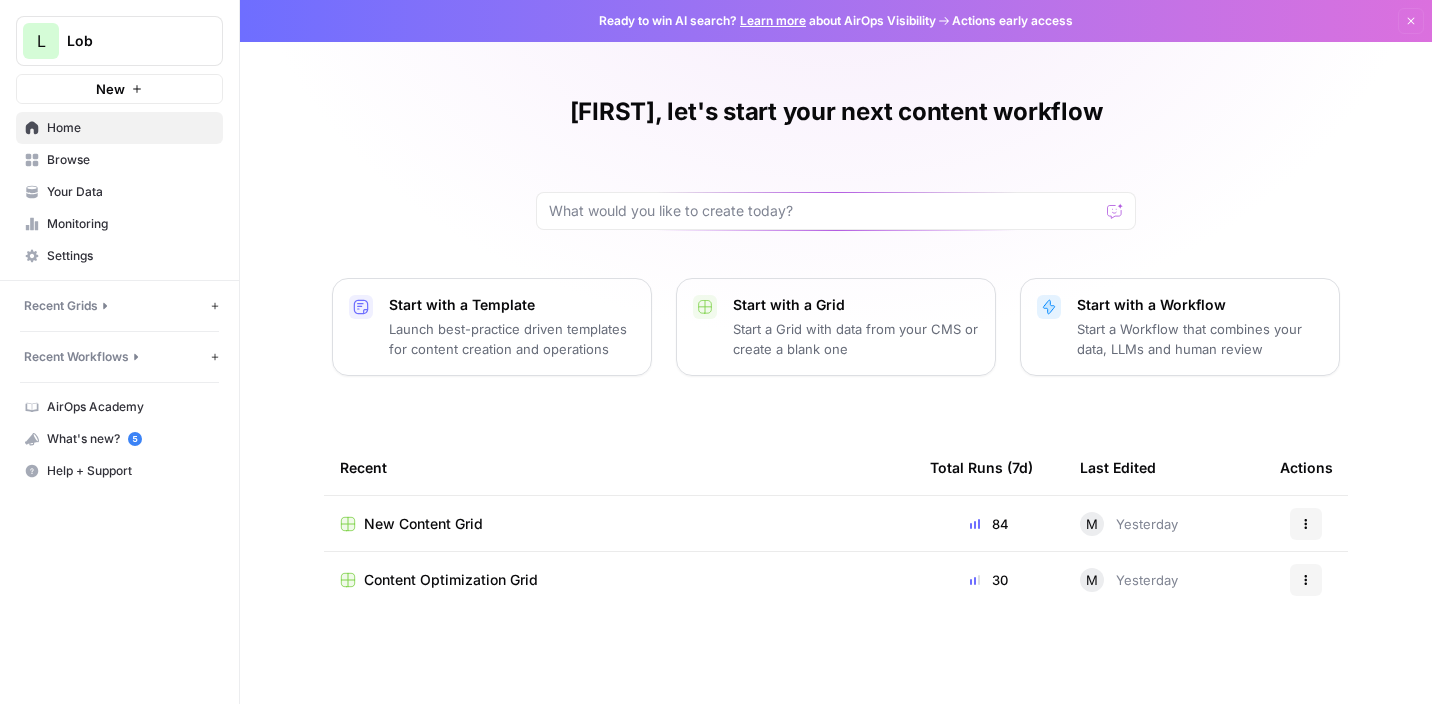 click on "[FIRST], let's start your next content workflow Start with a Template Launch best-practice driven templates for content creation and operations Start with a Grid Start a Grid with data from your CMS or create a blank one Start with a Workflow Start a Workflow that combines your data, LLMs and human review Recent Total Runs (7d) Last Edited Actions New Content Grid 84 M Yesterday Actions Content Optimization Grid 30 M Yesterday Actions" at bounding box center (836, 352) 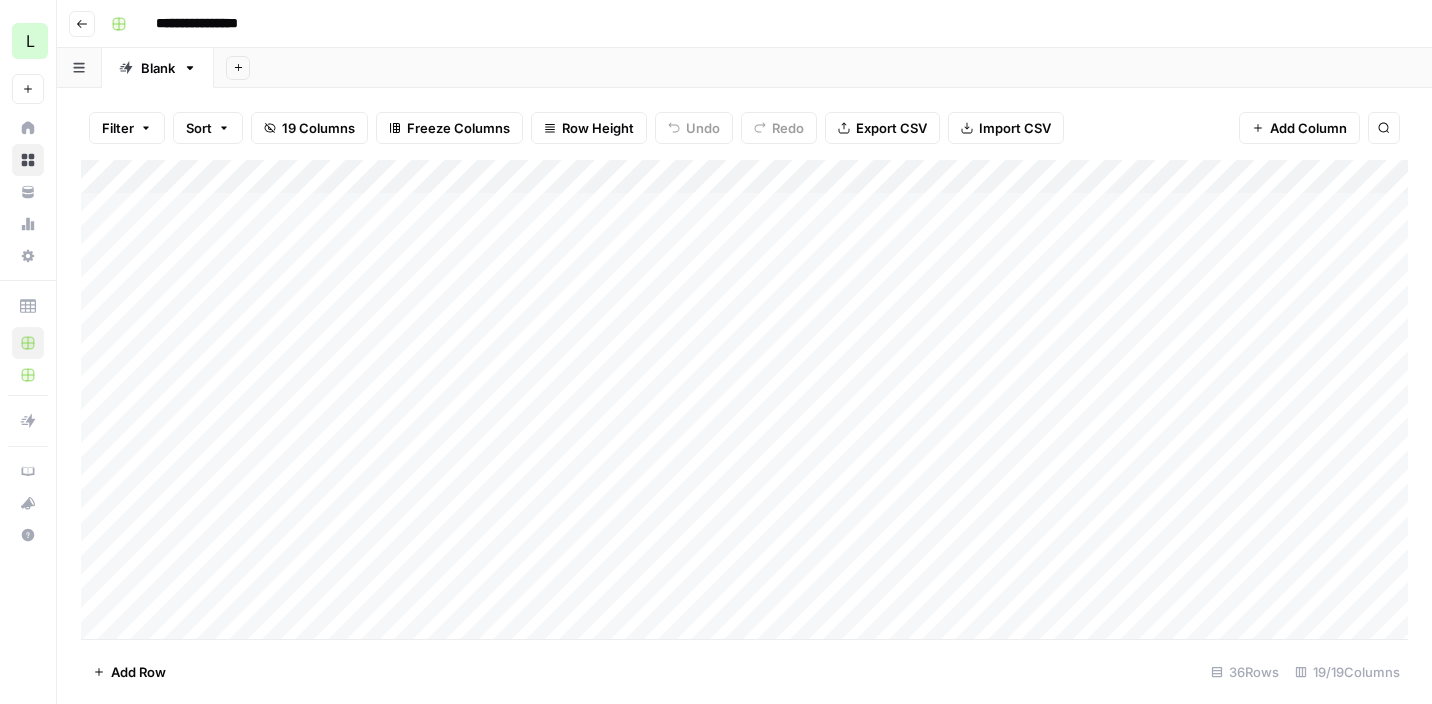 click on "Go back" at bounding box center [82, 24] 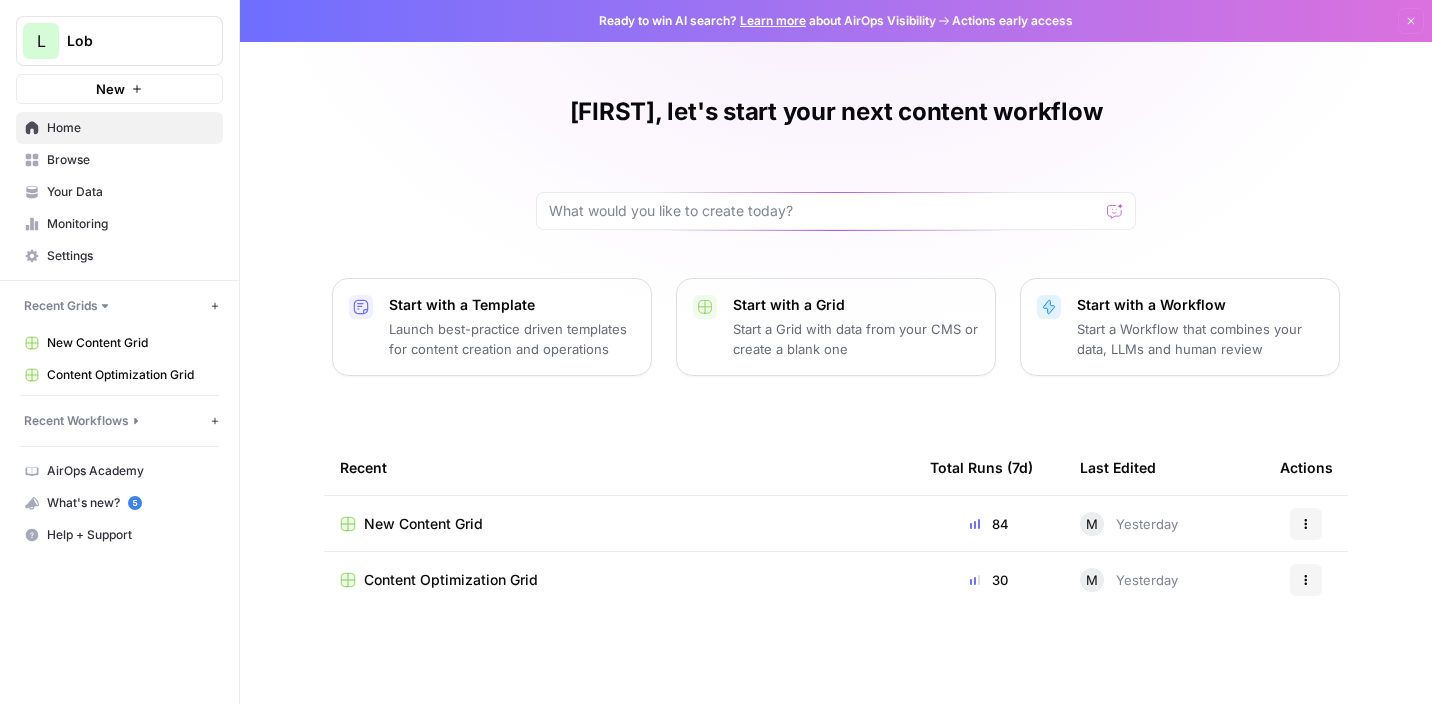 click on "New Content Grid" at bounding box center [423, 524] 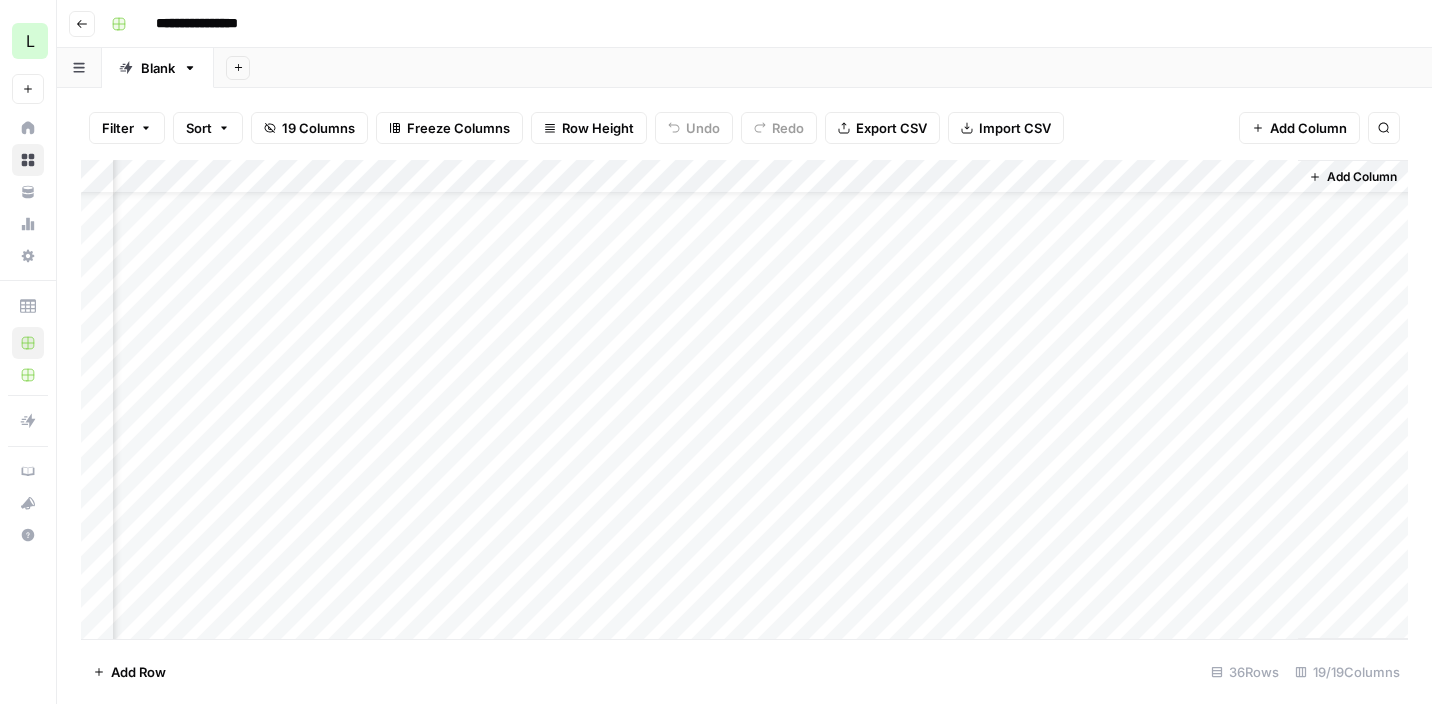 scroll, scrollTop: 0, scrollLeft: 3067, axis: horizontal 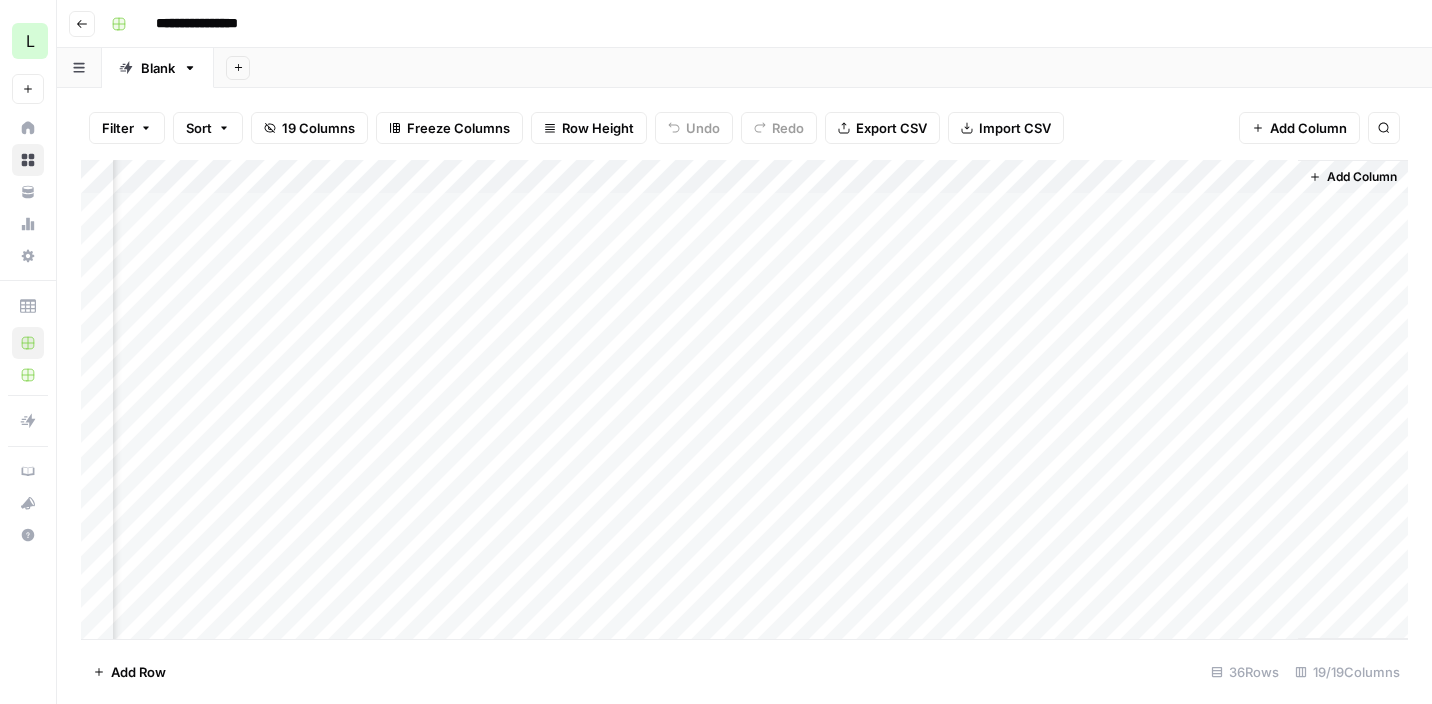 click on "Filter Sort 19 Columns Freeze Columns Row Height Undo Redo Export CSV Import CSV Add Column Search" at bounding box center (744, 128) 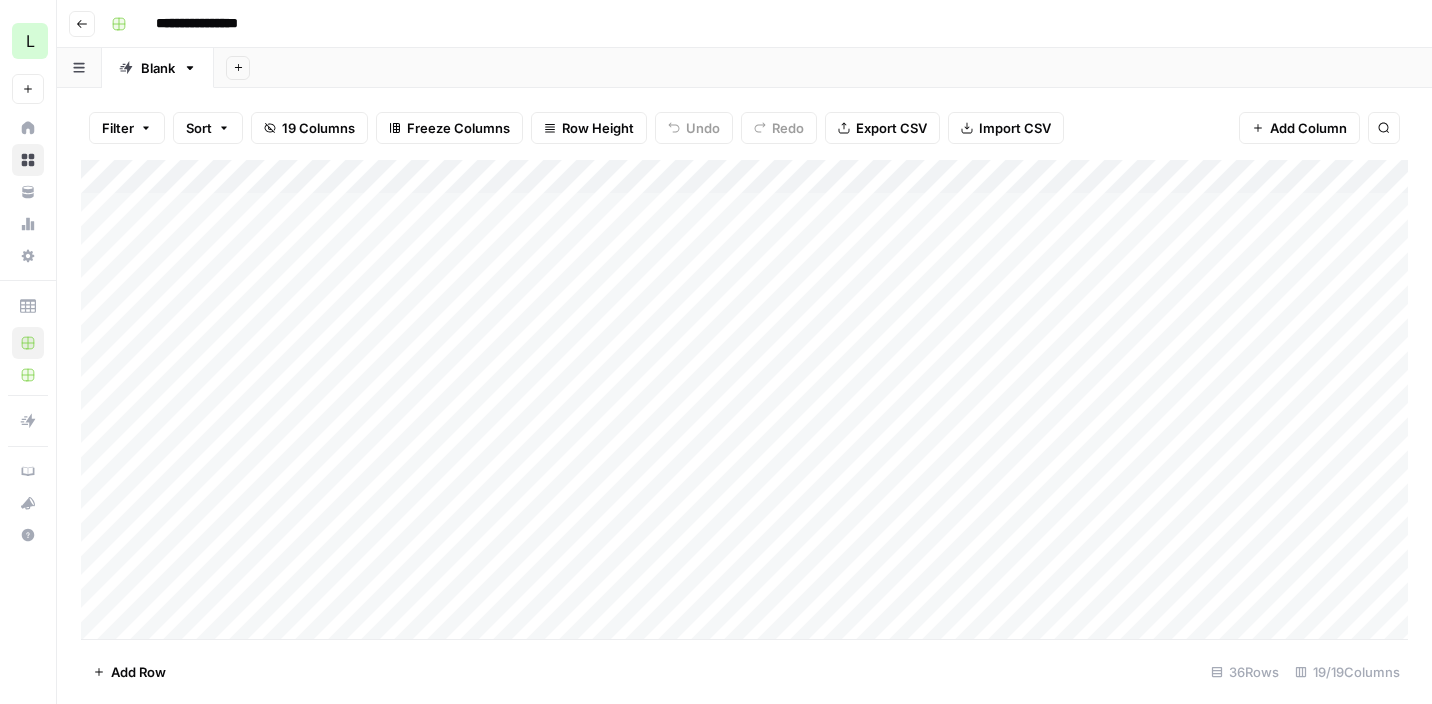scroll, scrollTop: 0, scrollLeft: 0, axis: both 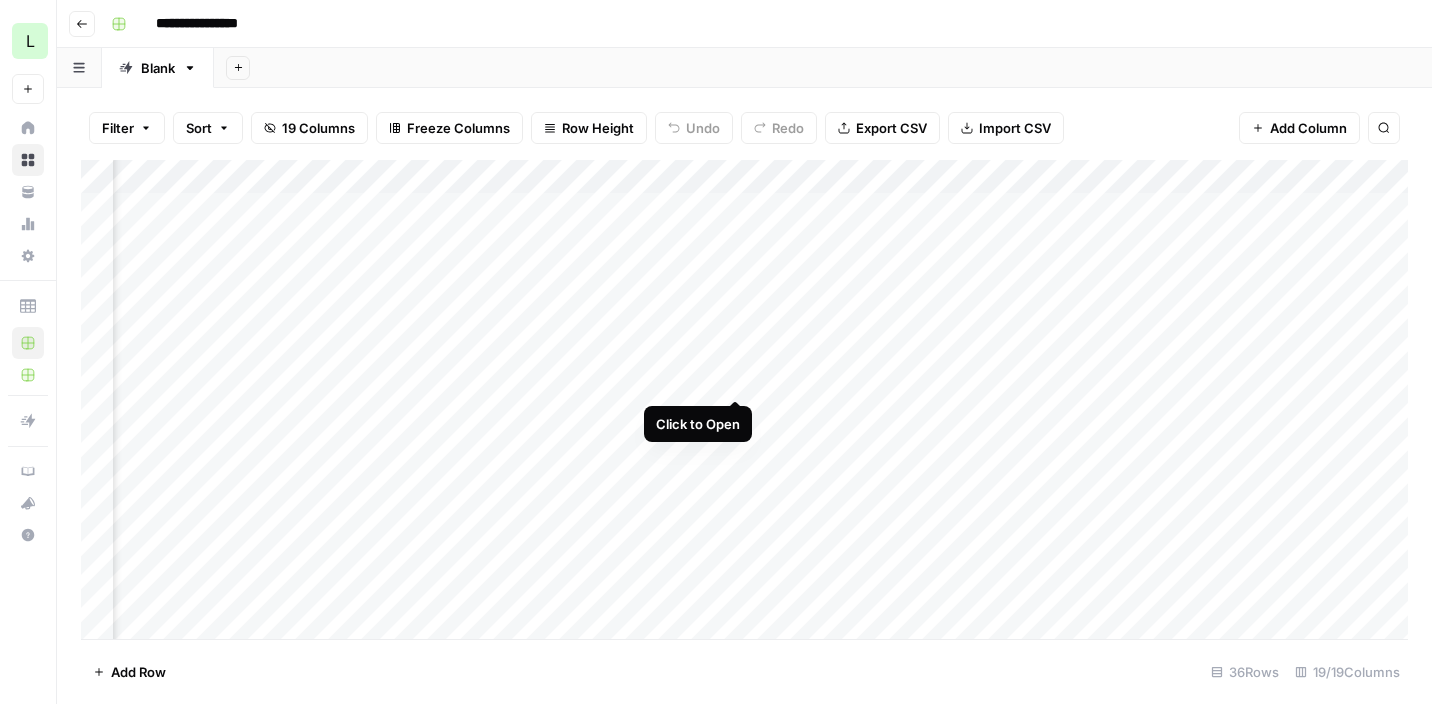 click on "Add Column" at bounding box center [744, 399] 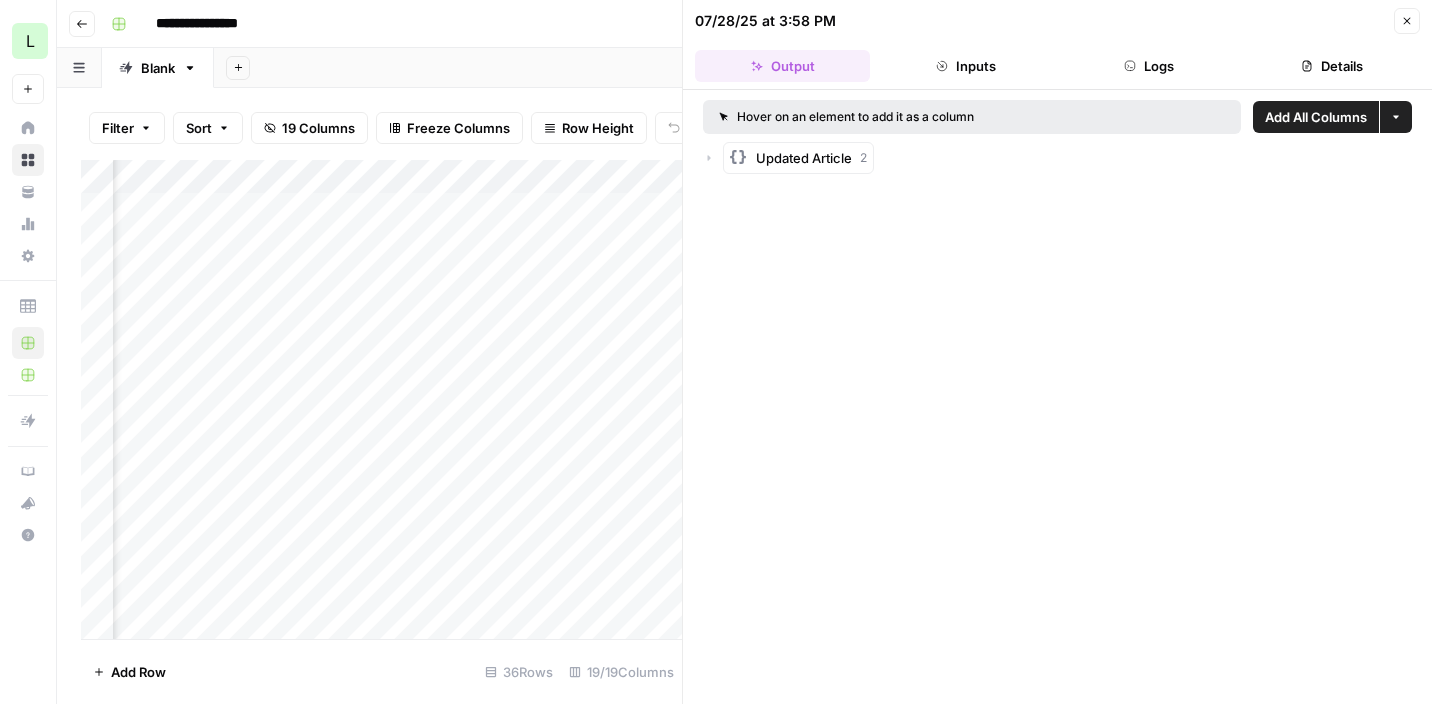 click on "Inputs" at bounding box center [965, 66] 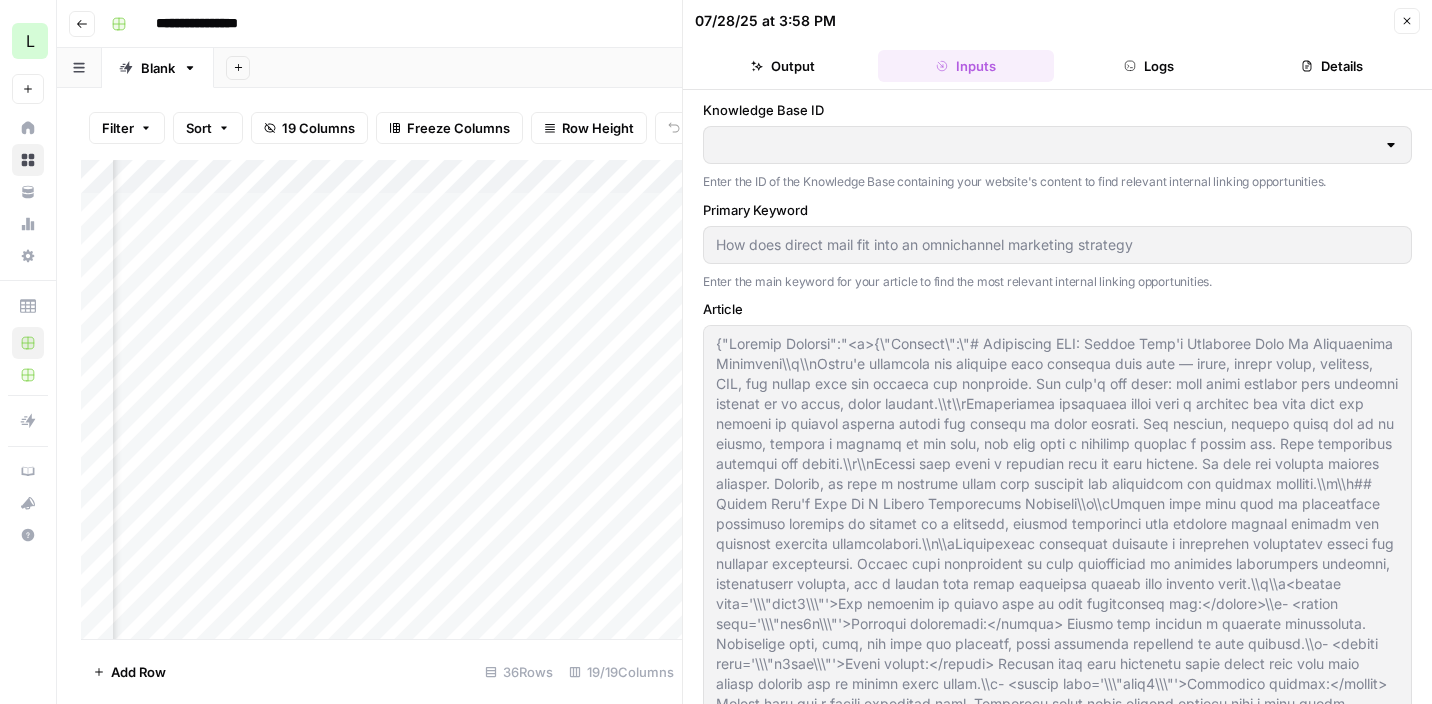 type on "Lob Knowledge Base" 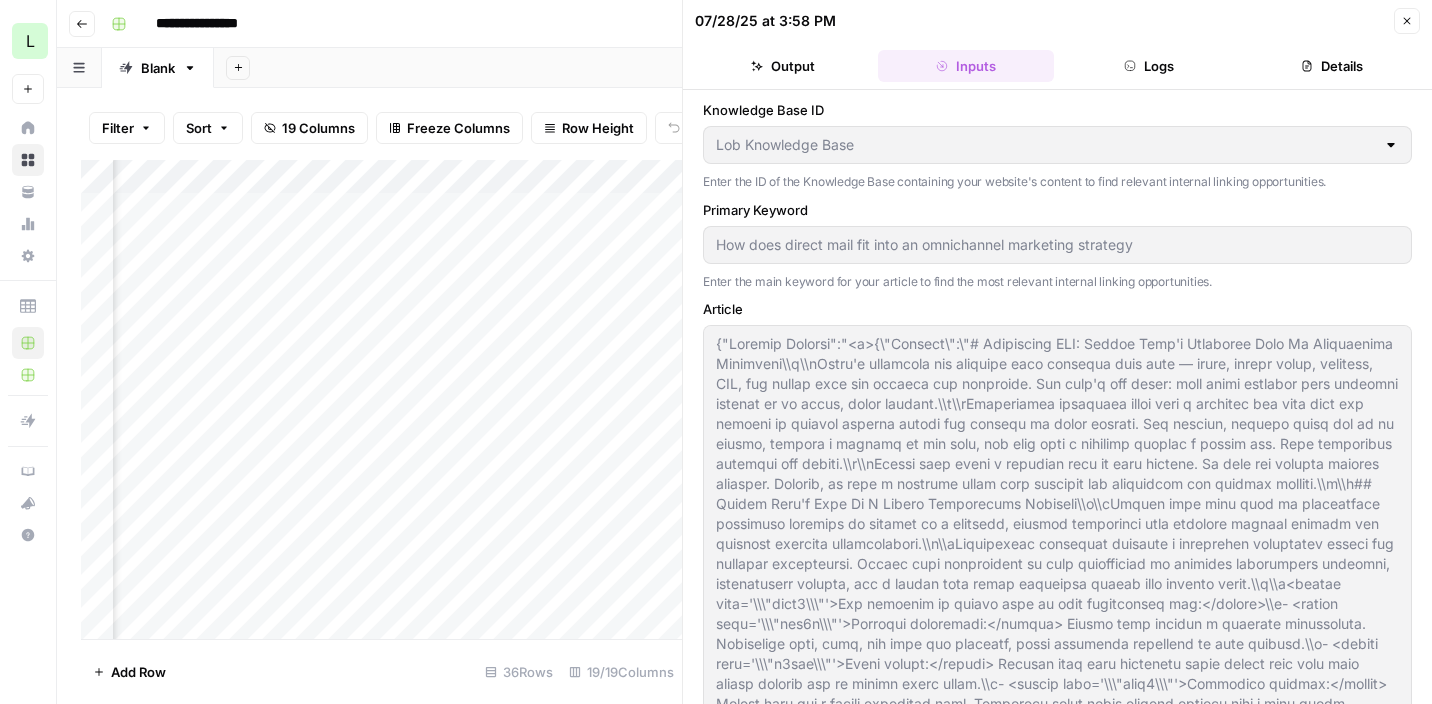 click on "Logs" at bounding box center [1149, 66] 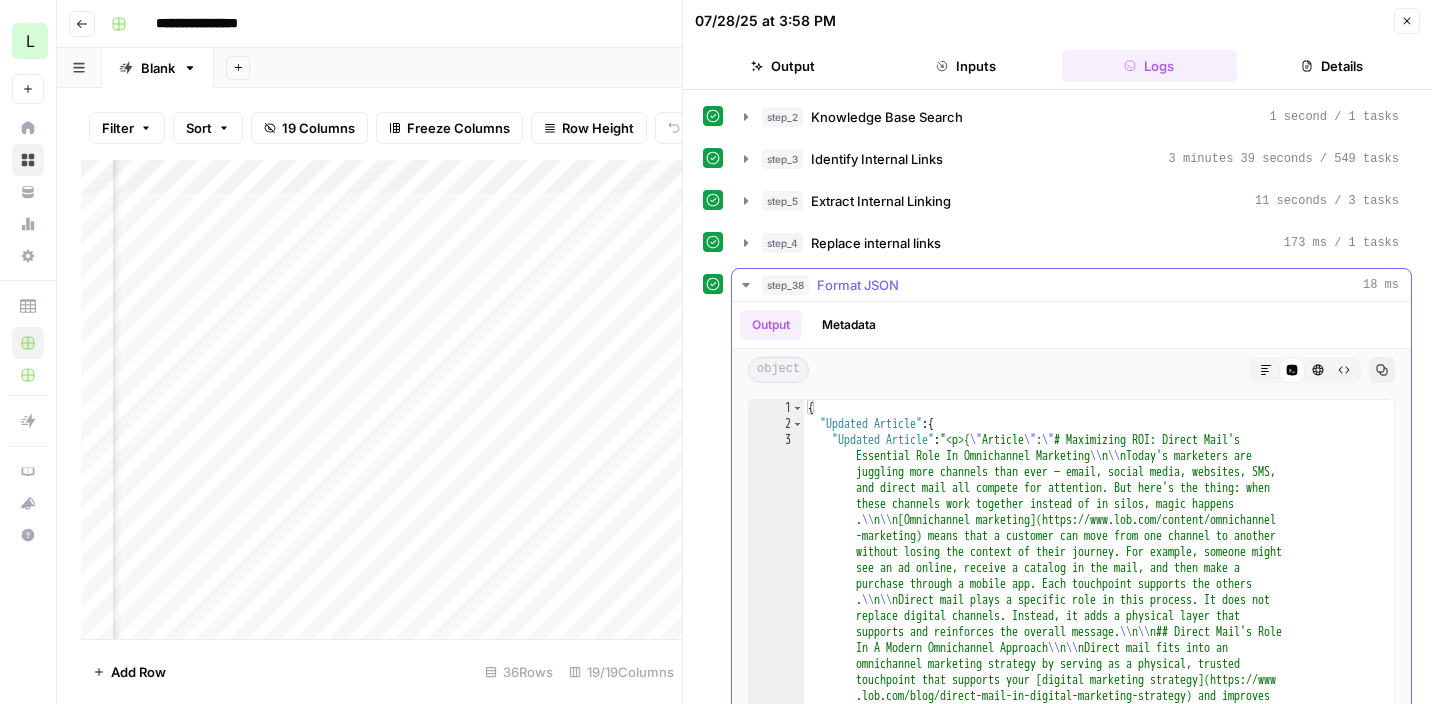 type on "**********" 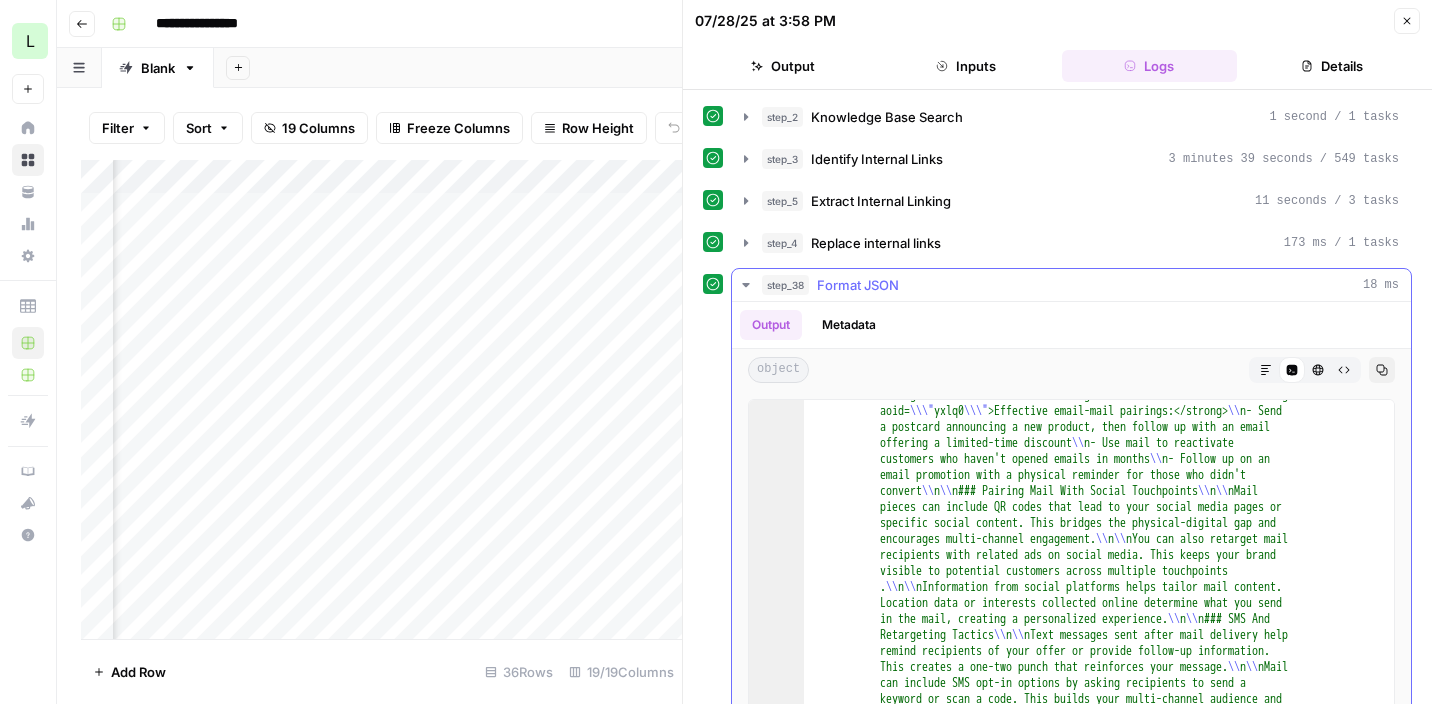 scroll, scrollTop: 1932, scrollLeft: 0, axis: vertical 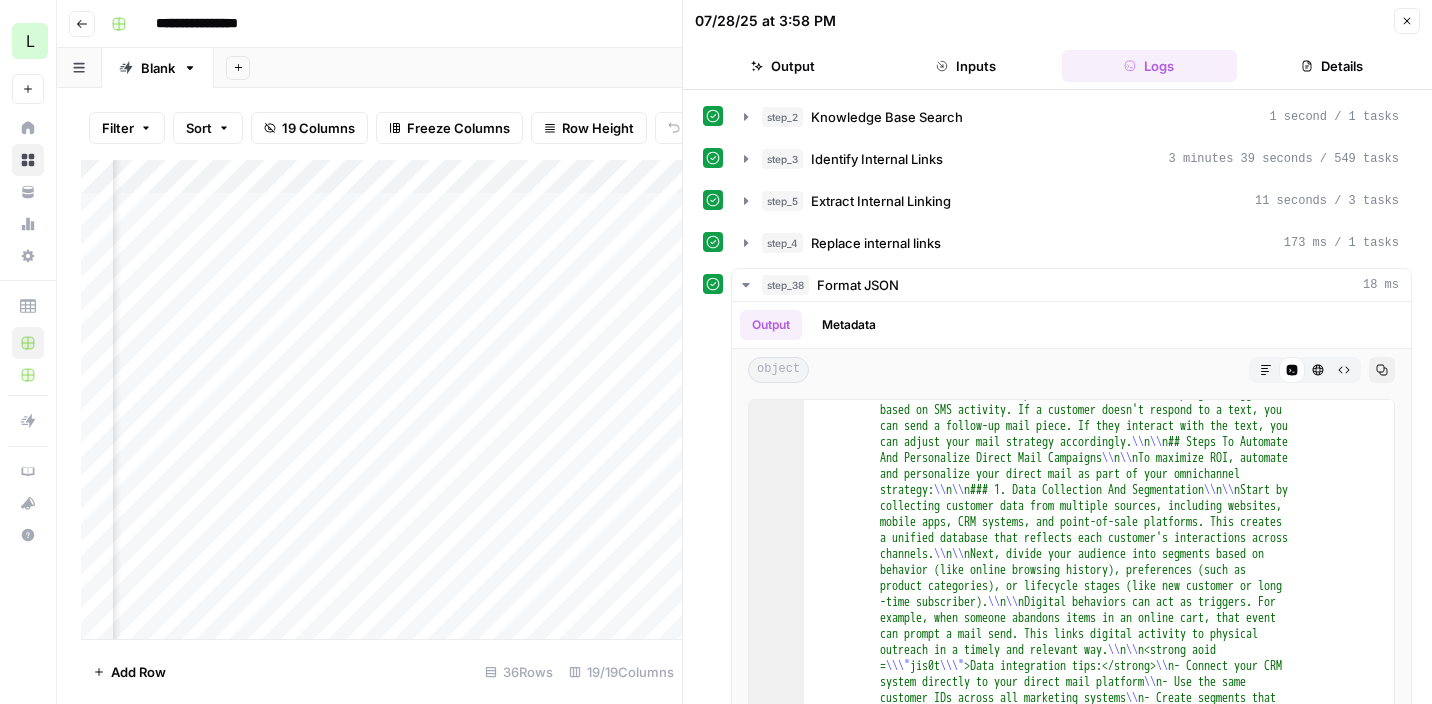 click on "Details" at bounding box center (1332, 66) 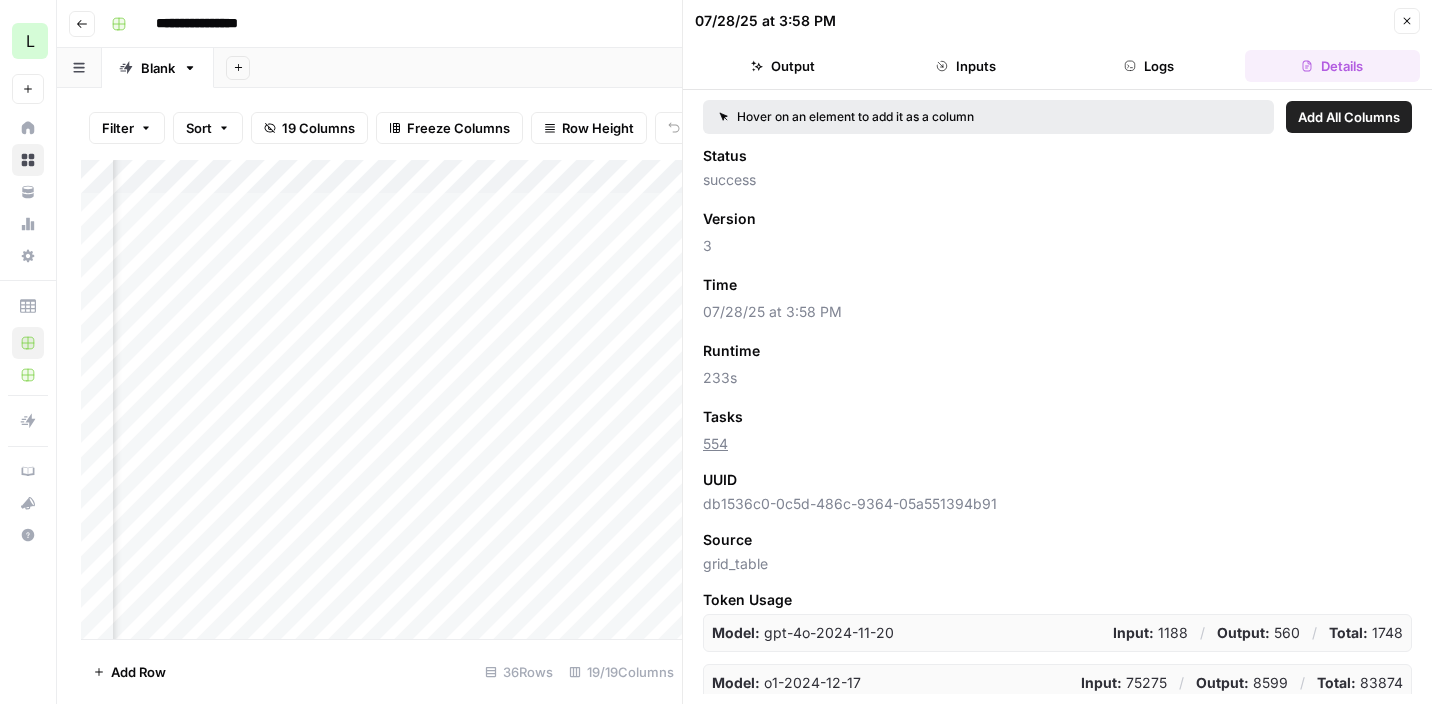 scroll, scrollTop: 8, scrollLeft: 0, axis: vertical 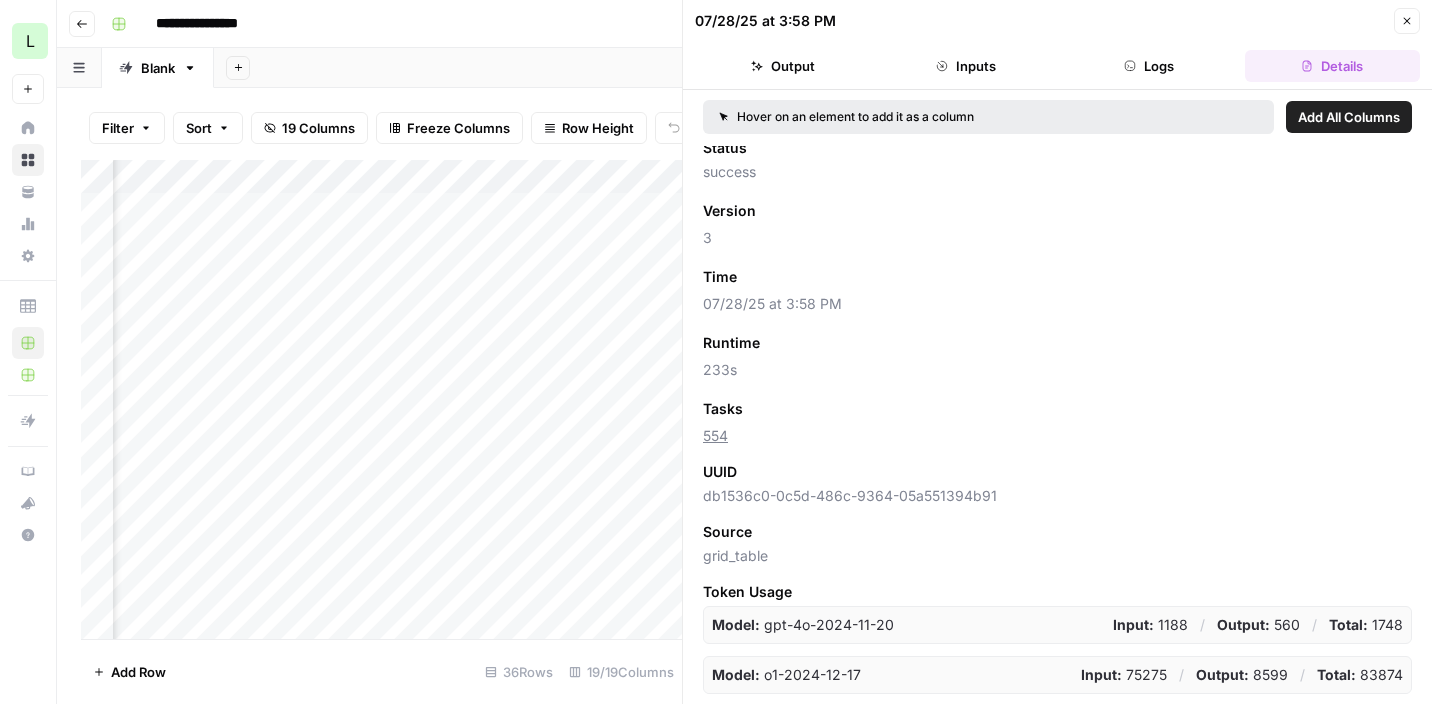 click 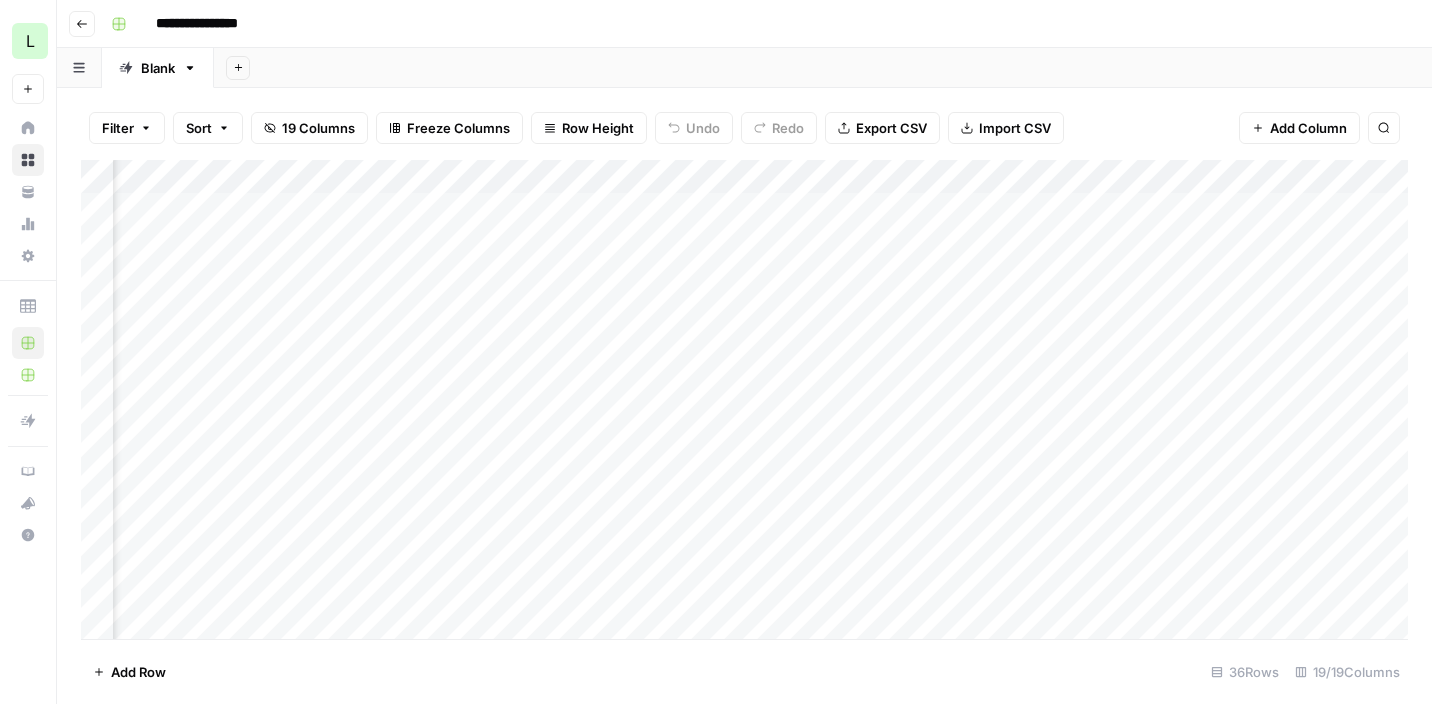click on "Add Column" at bounding box center (744, 399) 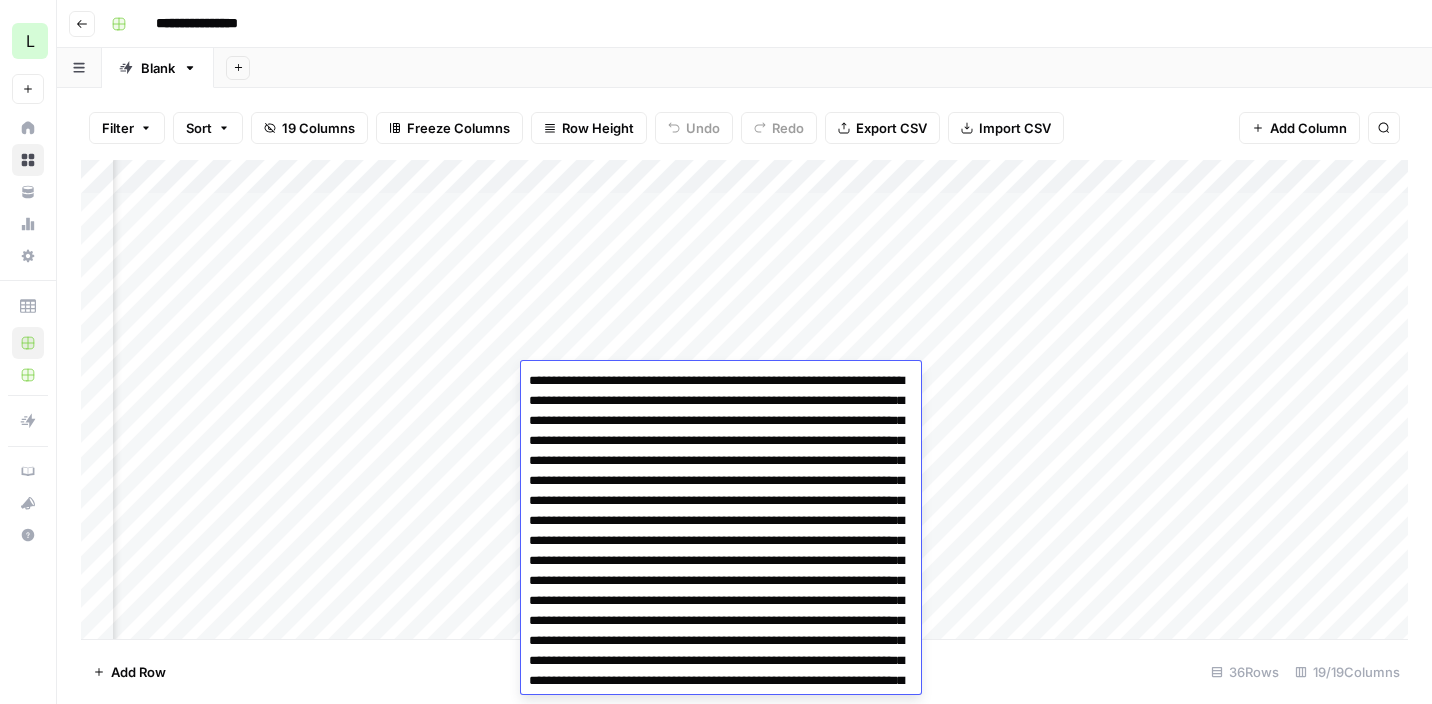 click at bounding box center [721, 56151] 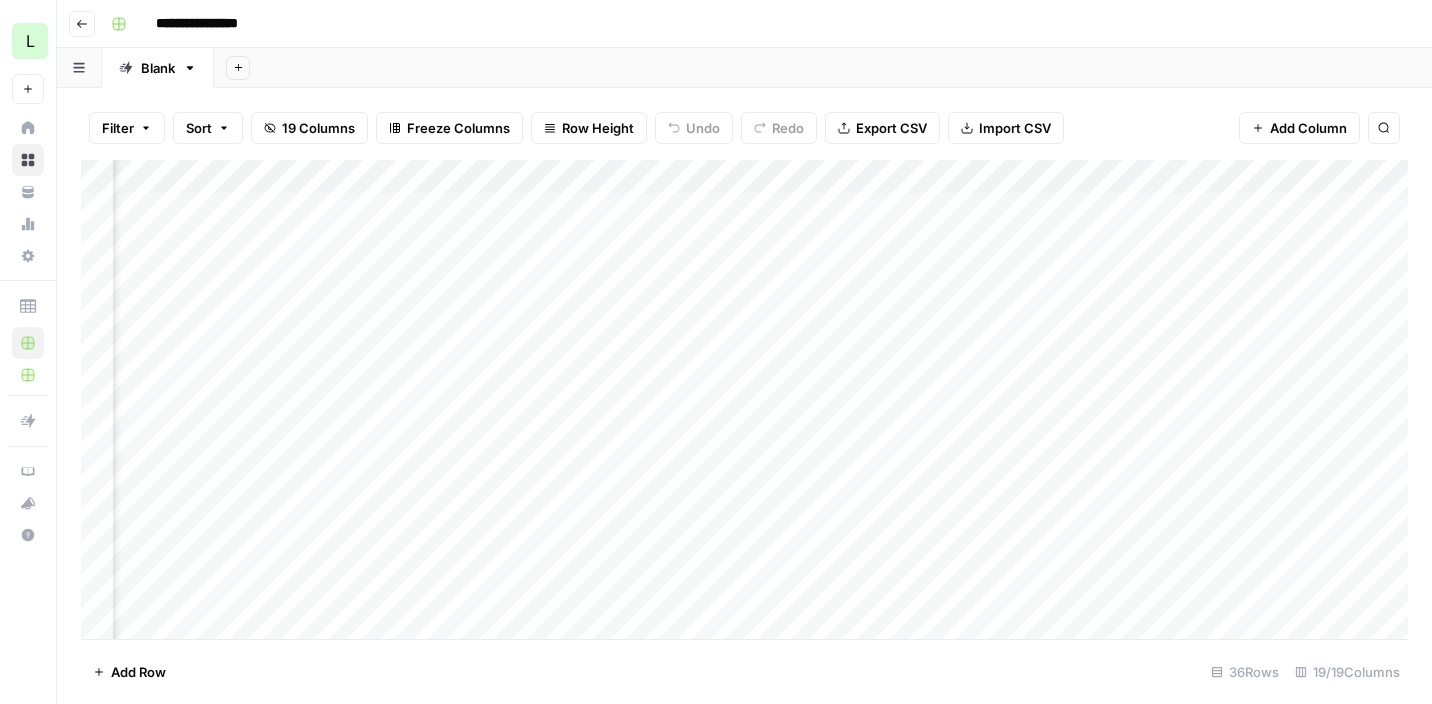 click on "Filter Sort 19 Columns Freeze Columns Row Height Undo Redo Export CSV Import CSV Add Column Search" at bounding box center [744, 128] 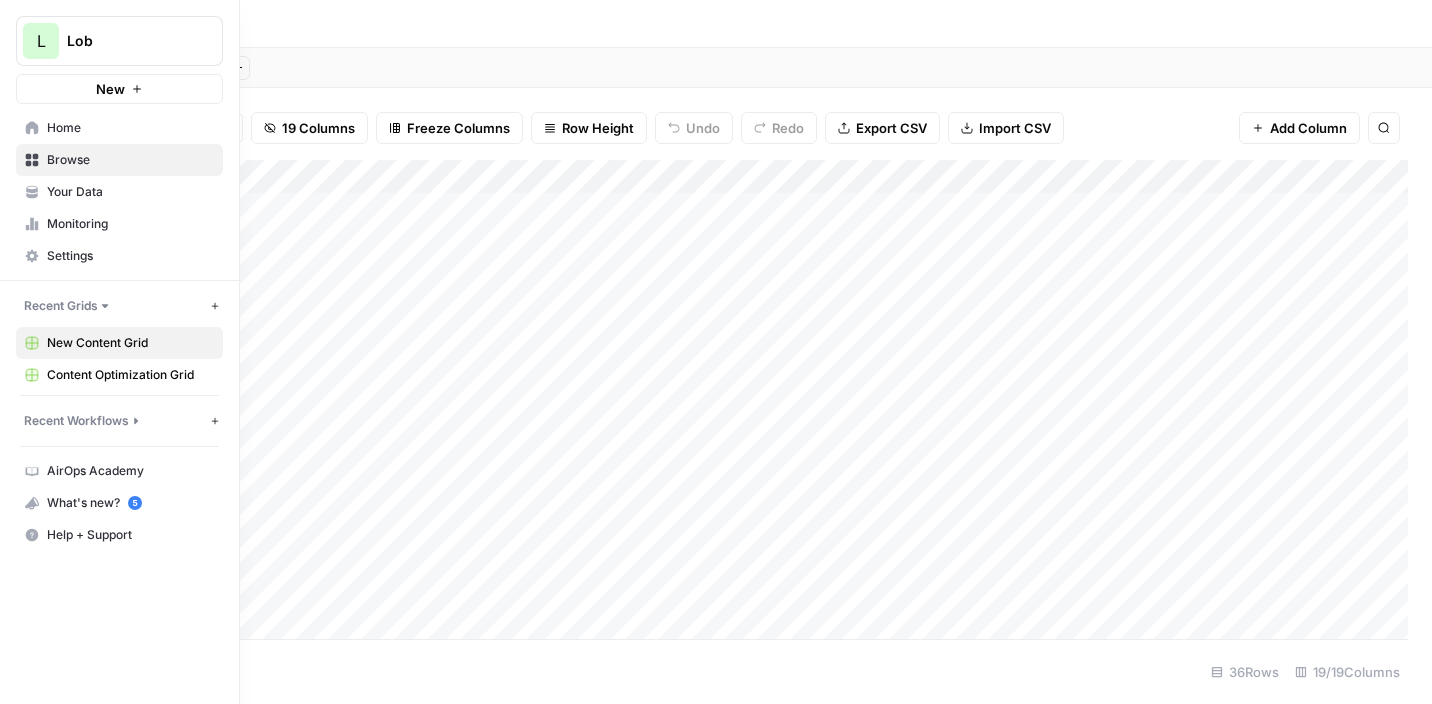 click on "Home" at bounding box center (119, 128) 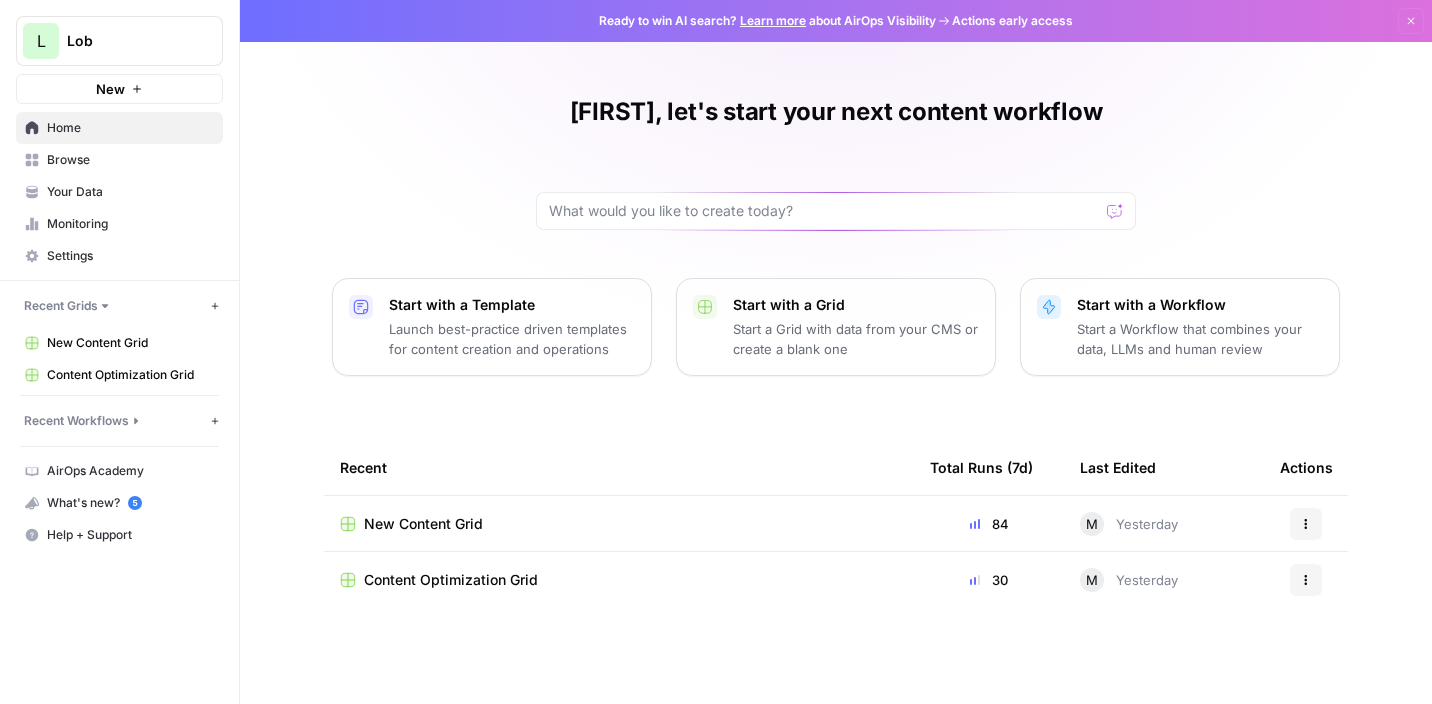 click on "[FIRST], let's start your next content workflow Start with a Template Launch best-practice driven templates for content creation and operations Start with a Grid Start a Grid with data from your CMS or create a blank one Start with a Workflow Start a Workflow that combines your data, LLMs and human review Recent Total Runs (7d) Last Edited Actions New Content Grid 84 M Yesterday Actions Content Optimization Grid 30 M Yesterday Actions" at bounding box center (836, 352) 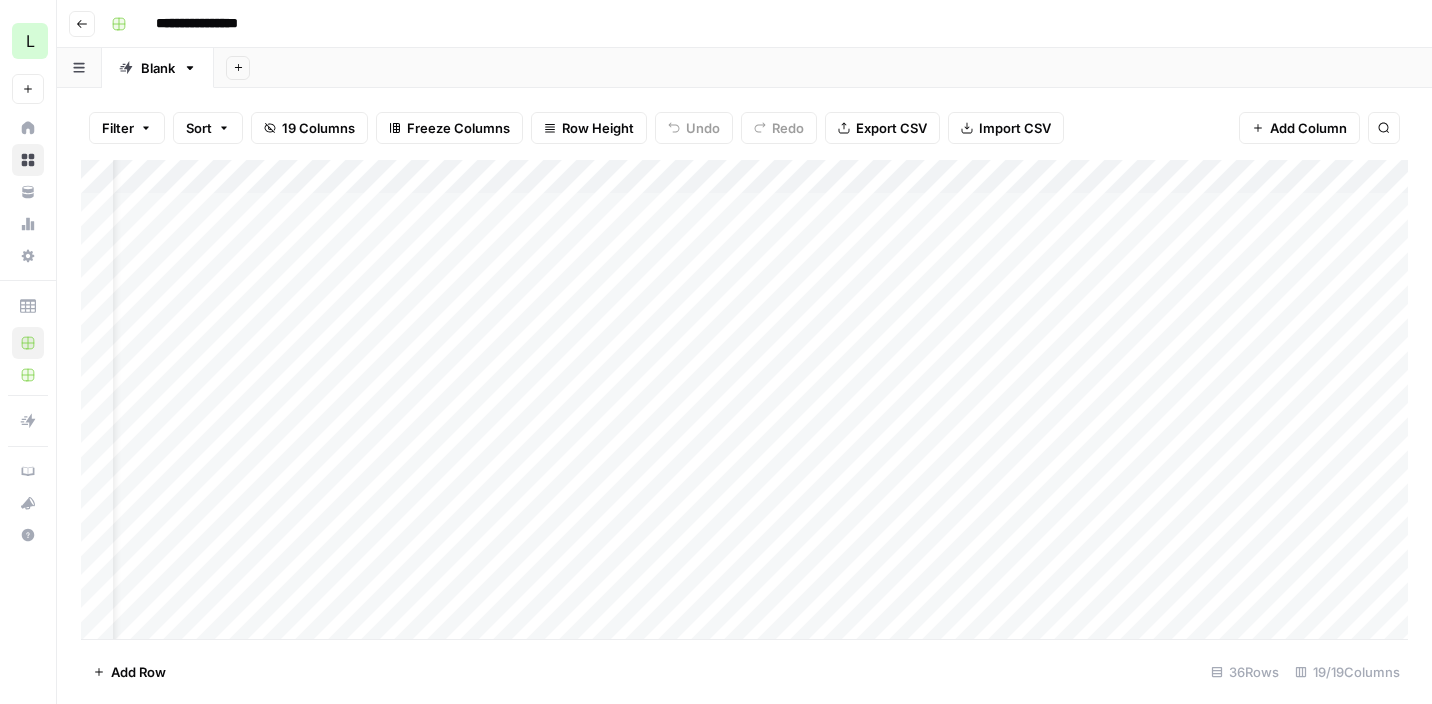 scroll, scrollTop: 0, scrollLeft: 0, axis: both 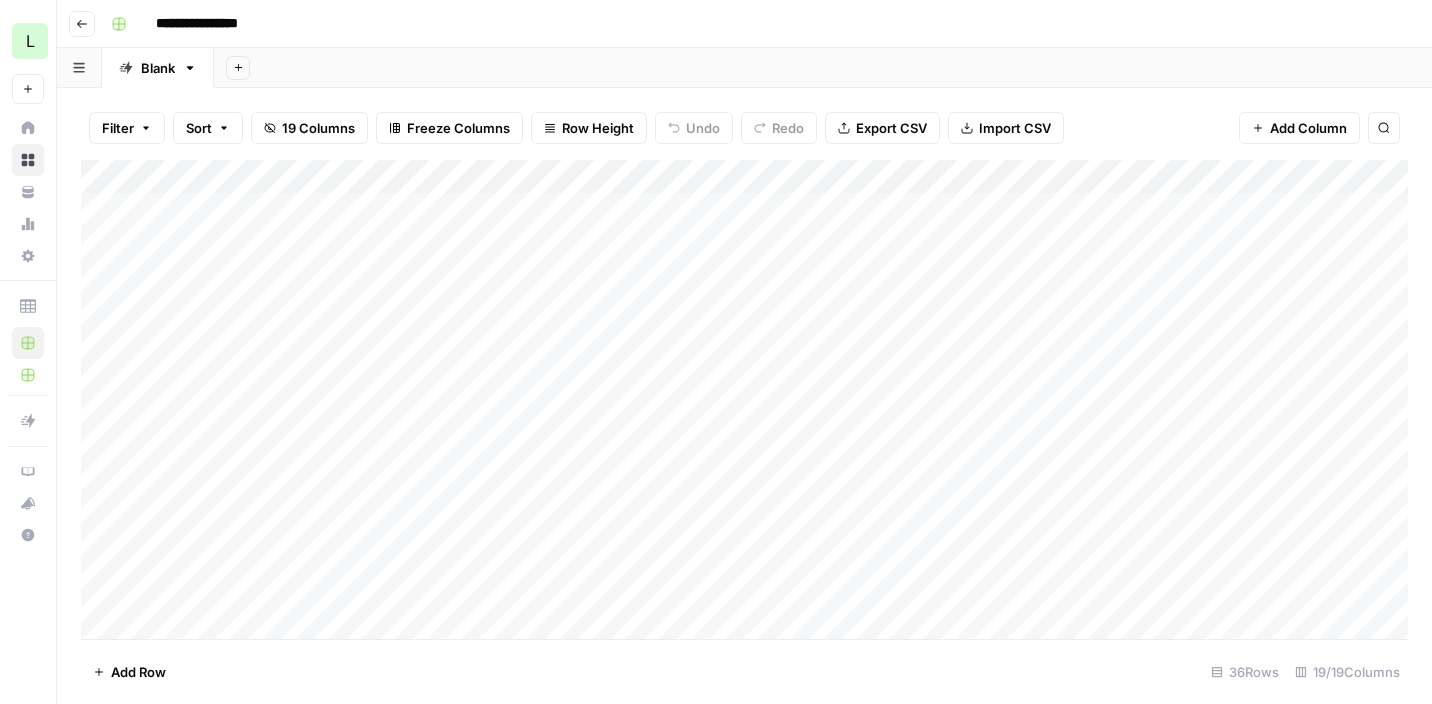 click on "Go back" at bounding box center [82, 24] 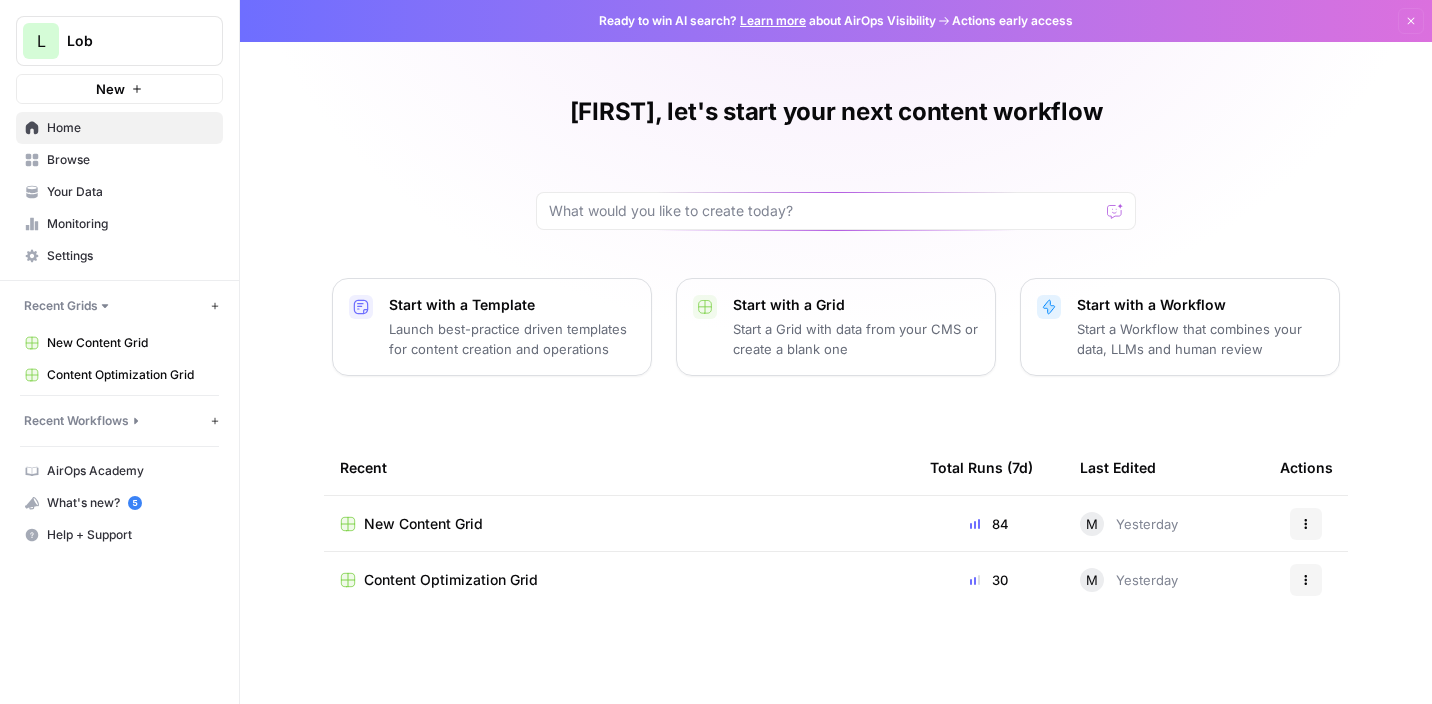 click on "Your Data" at bounding box center [130, 192] 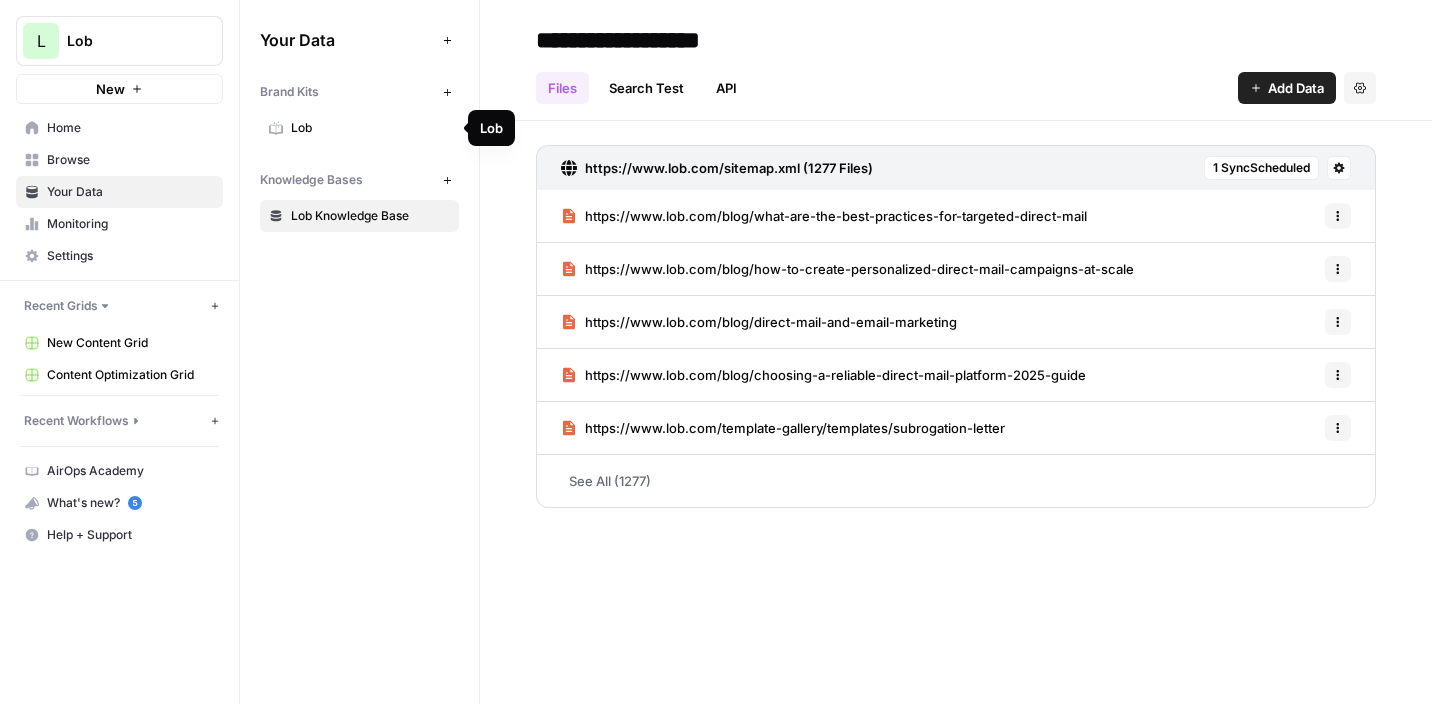 click on "Lob" at bounding box center [370, 128] 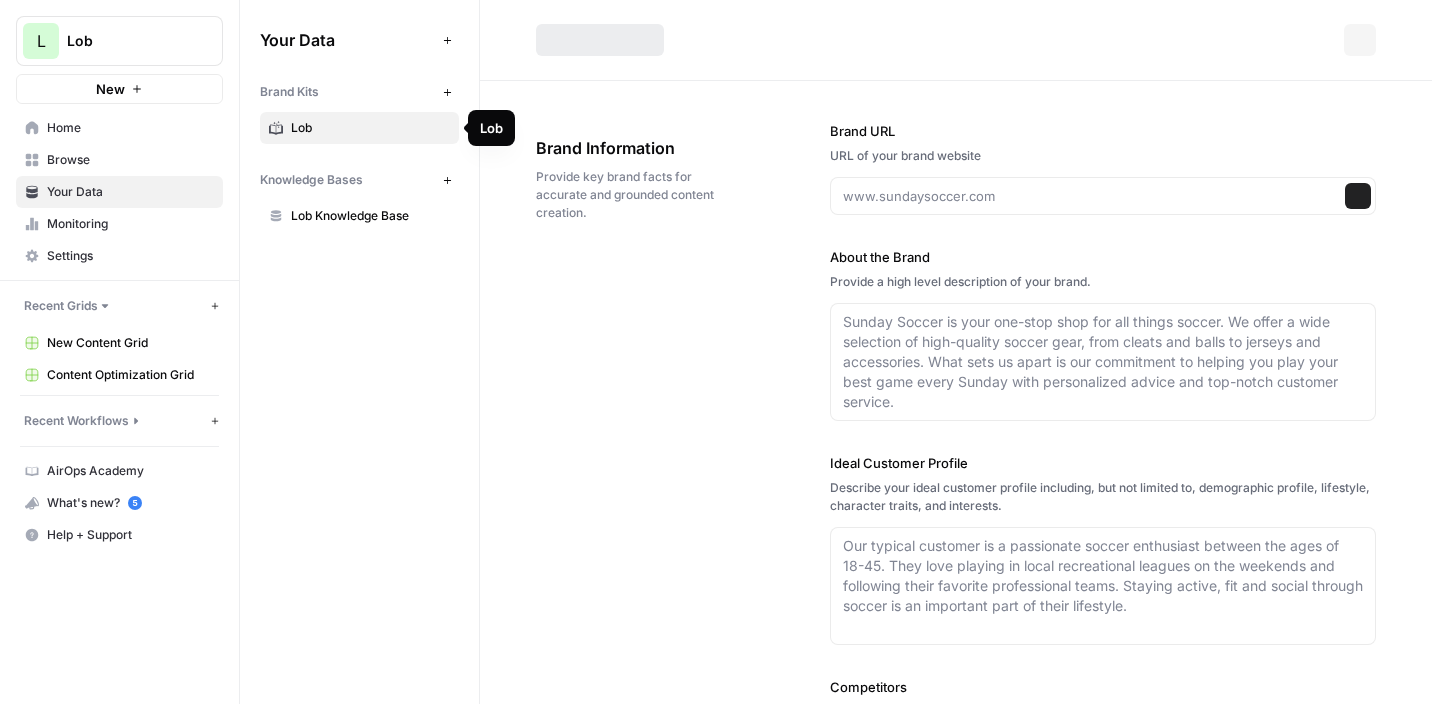 type on "https://www.lob.com" 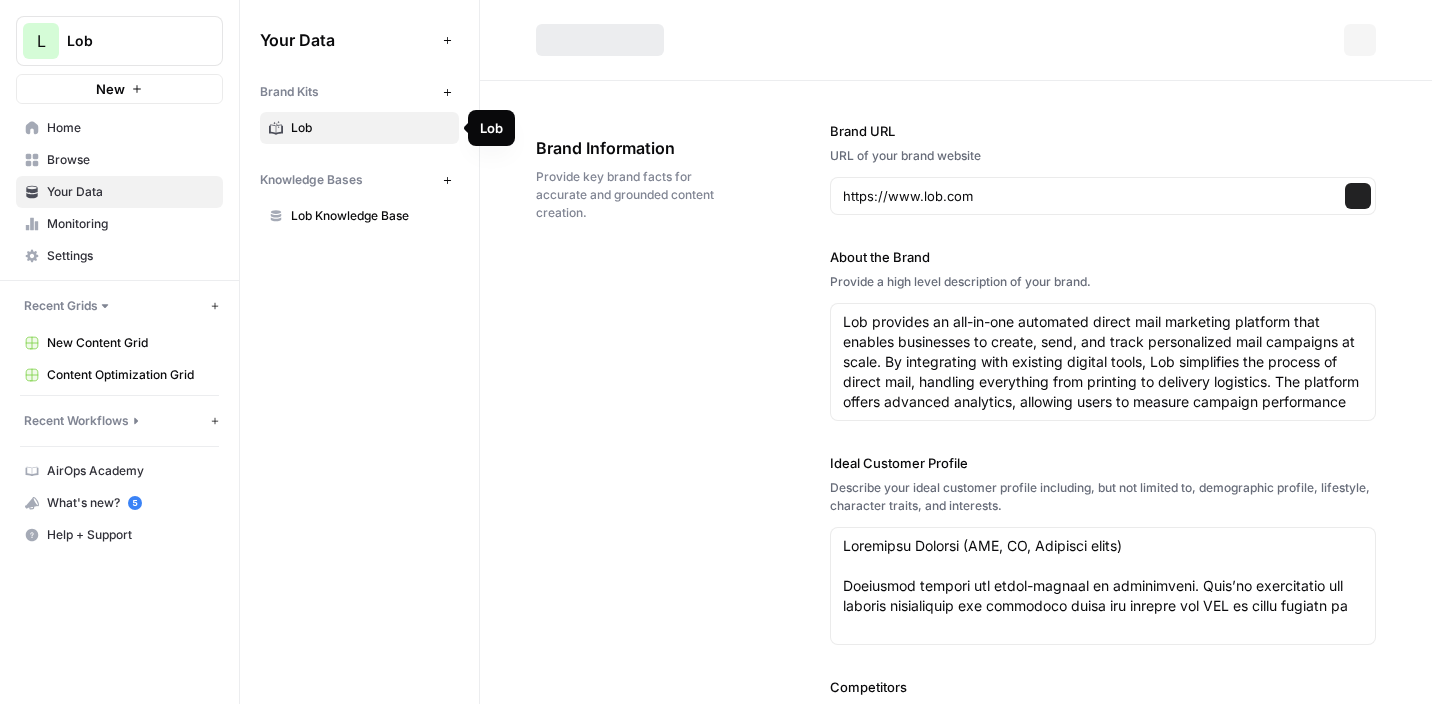 type on "Lore Ipsumdolo
Sitamet
Con adipisc elitsed do:
Eiu | Tempor inci. Utlaboree dolorem.
Aliq enimadmi ven quisnostru ex ullamcol nis aliqu, exeacommo, con duisauteiru in reprehe volup ve ess cillumfu nulla pa except sint.
Oc cupidatat, nonproid suntcul qu:
Offici dese mol animide-laborump undeomnisi.
Nat erro voluptate accu dol laudanti to remape eaque ips q abil inventor-veritati quasiarc.
Bea-Vitae Dictaex
Nem en ips quia voluptas aspe autod fug consequunt mag dolo eo rat sequin nequep quis doloremad — num ei mod tempo. Inci magnamqu eti minussolu no eligendi, optiocum, nih impeditquop facerepo, Ass repellen tem aute qu officii debitisre nece sae eveni vo repudian recu. Itaq Ear, hic ten sapiente delectusr, volupta maio aliasp dol asperio repellat, min nostrum exercit ul corp susc. Lab ali commod co quid maximem-molestiaeh quidemr facilis, expedit dis namliberote cumsolut.
Nob Elige Optiocumquen
Impedi, minus, quo maximep — fac po omn lorem.
Ips dolorsitamet con adipis elitse doei tempori utla e dolor..." 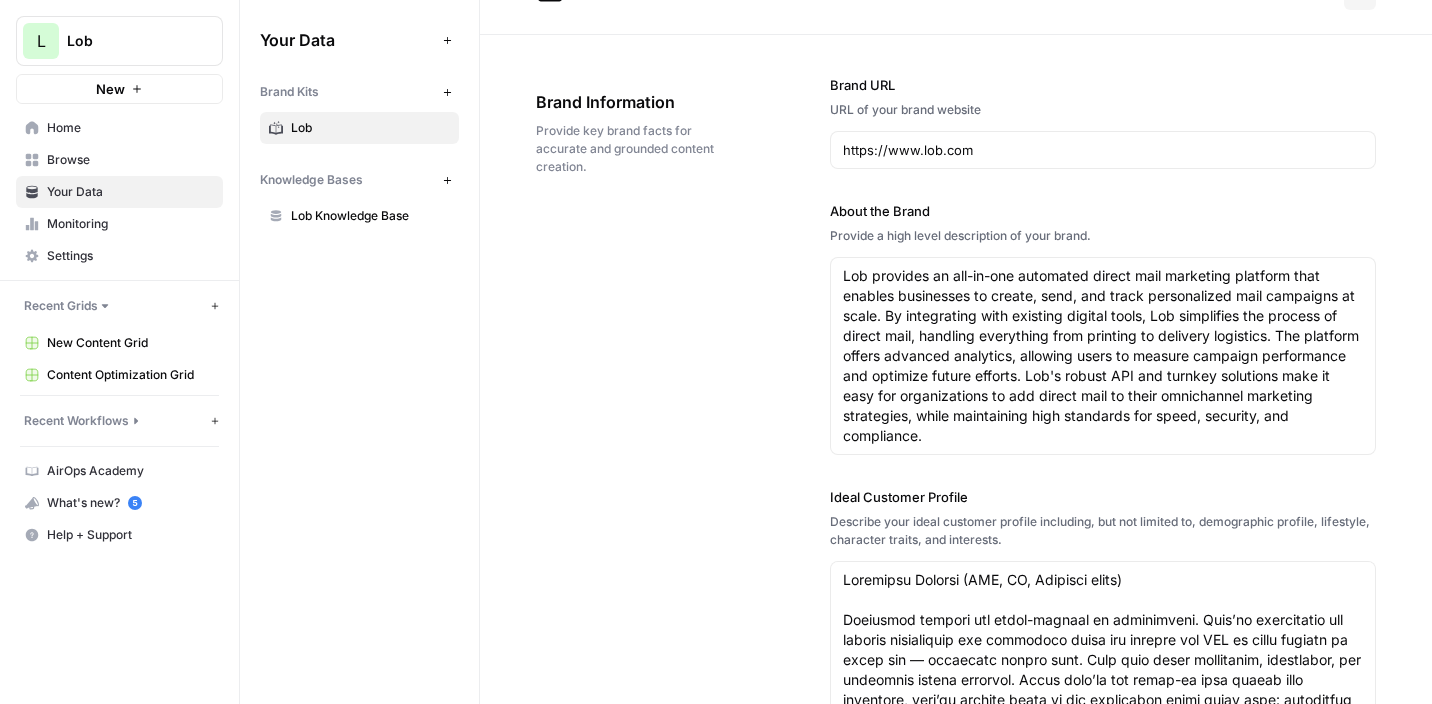 scroll, scrollTop: 44, scrollLeft: 0, axis: vertical 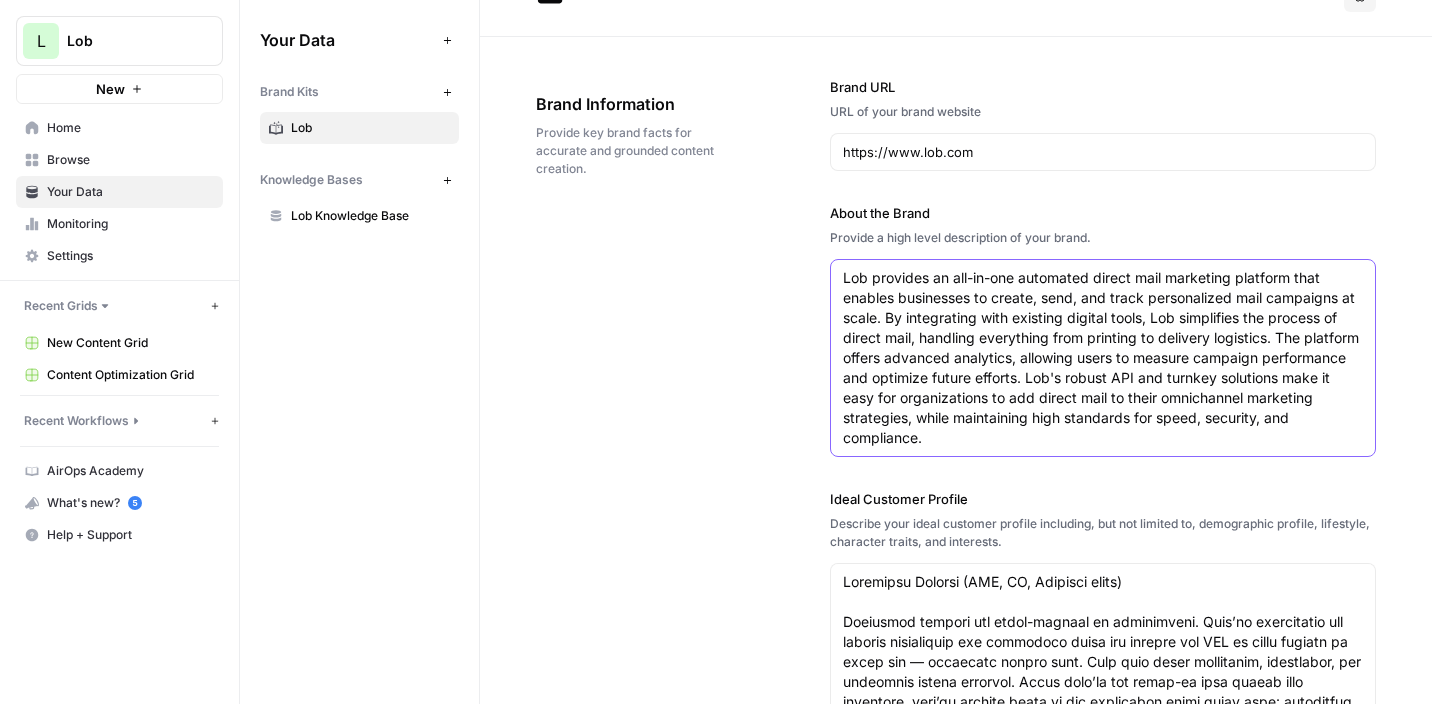 drag, startPoint x: 844, startPoint y: 276, endPoint x: 966, endPoint y: 438, distance: 202.8004 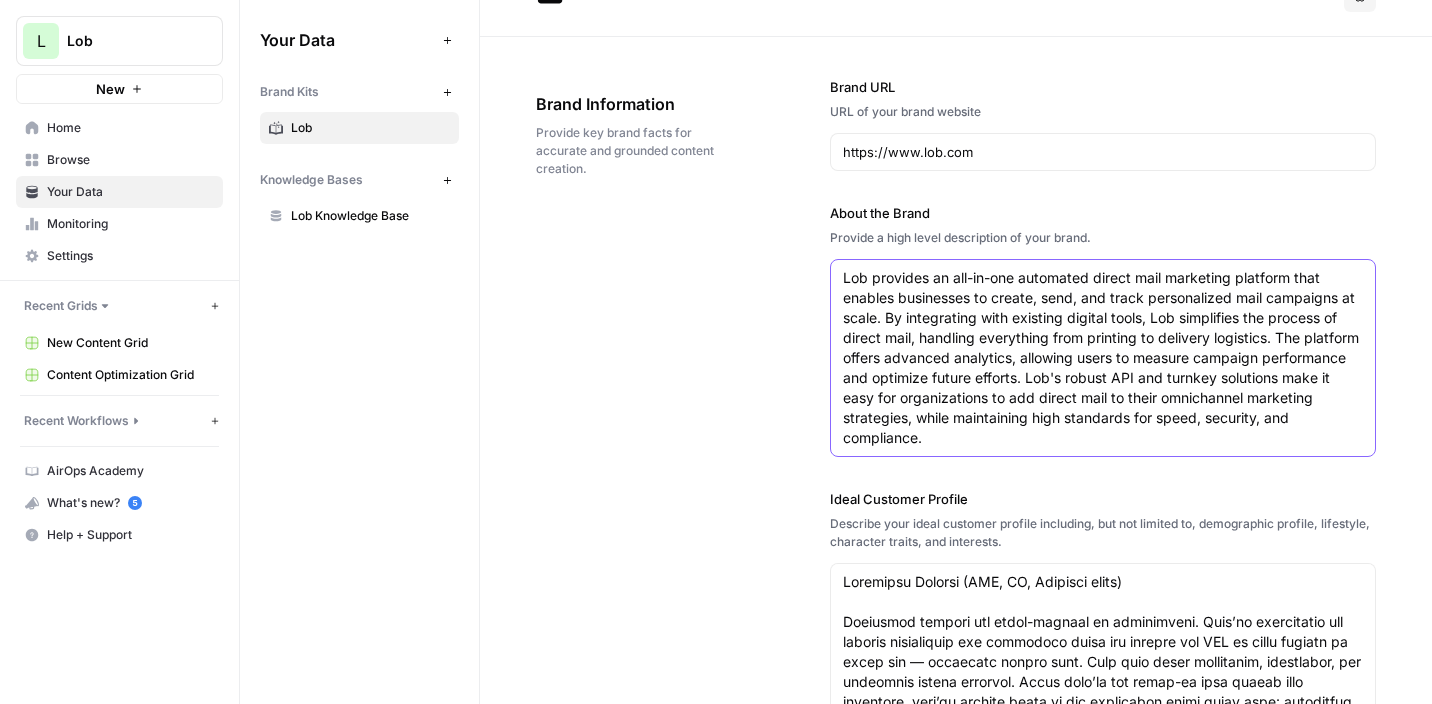 click on "Lob provides an all-in-one automated direct mail marketing platform that enables businesses to create, send, and track personalized mail campaigns at scale. By integrating with existing digital tools, Lob simplifies the process of direct mail, handling everything from printing to delivery logistics. The platform offers advanced analytics, allowing users to measure campaign performance and optimize future efforts. Lob's robust API and turnkey solutions make it easy for organizations to add direct mail to their omnichannel marketing strategies, while maintaining high standards for speed, security, and compliance." at bounding box center (1103, 358) 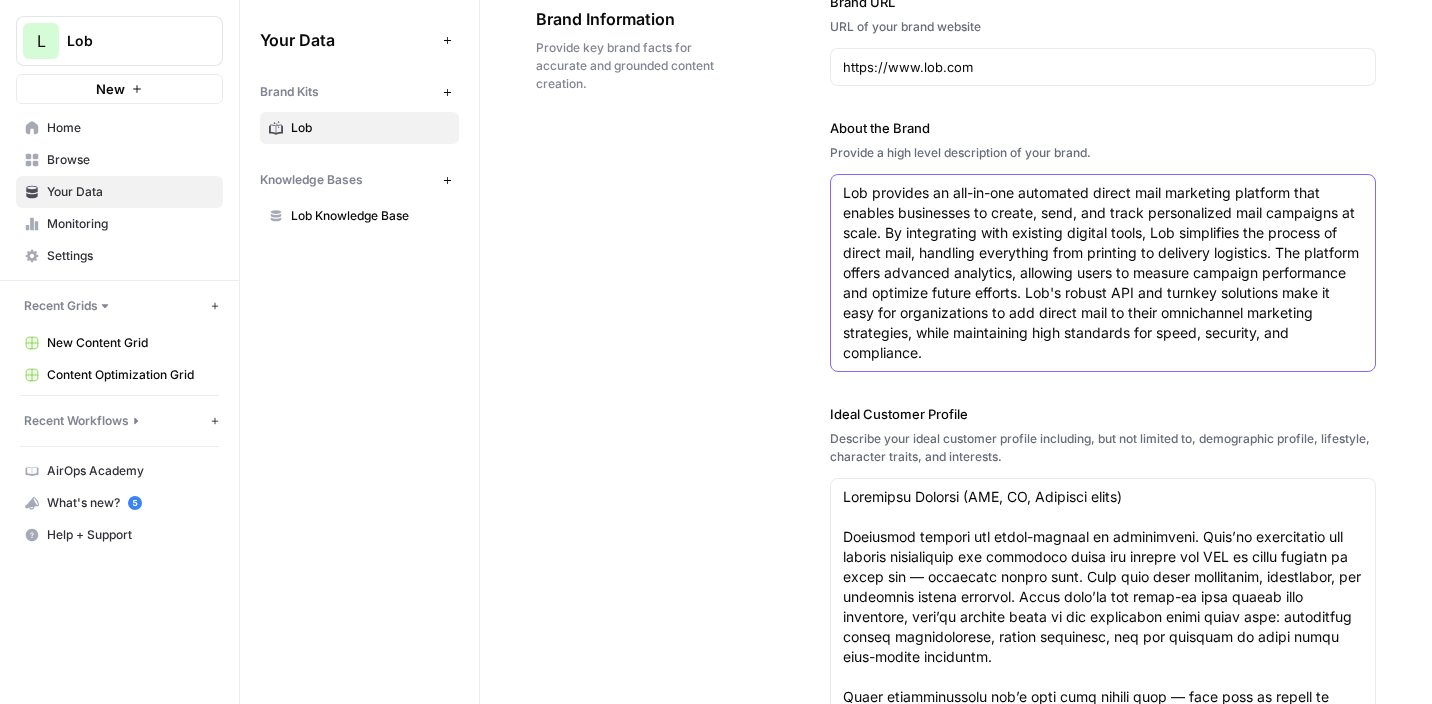 scroll, scrollTop: 365, scrollLeft: 0, axis: vertical 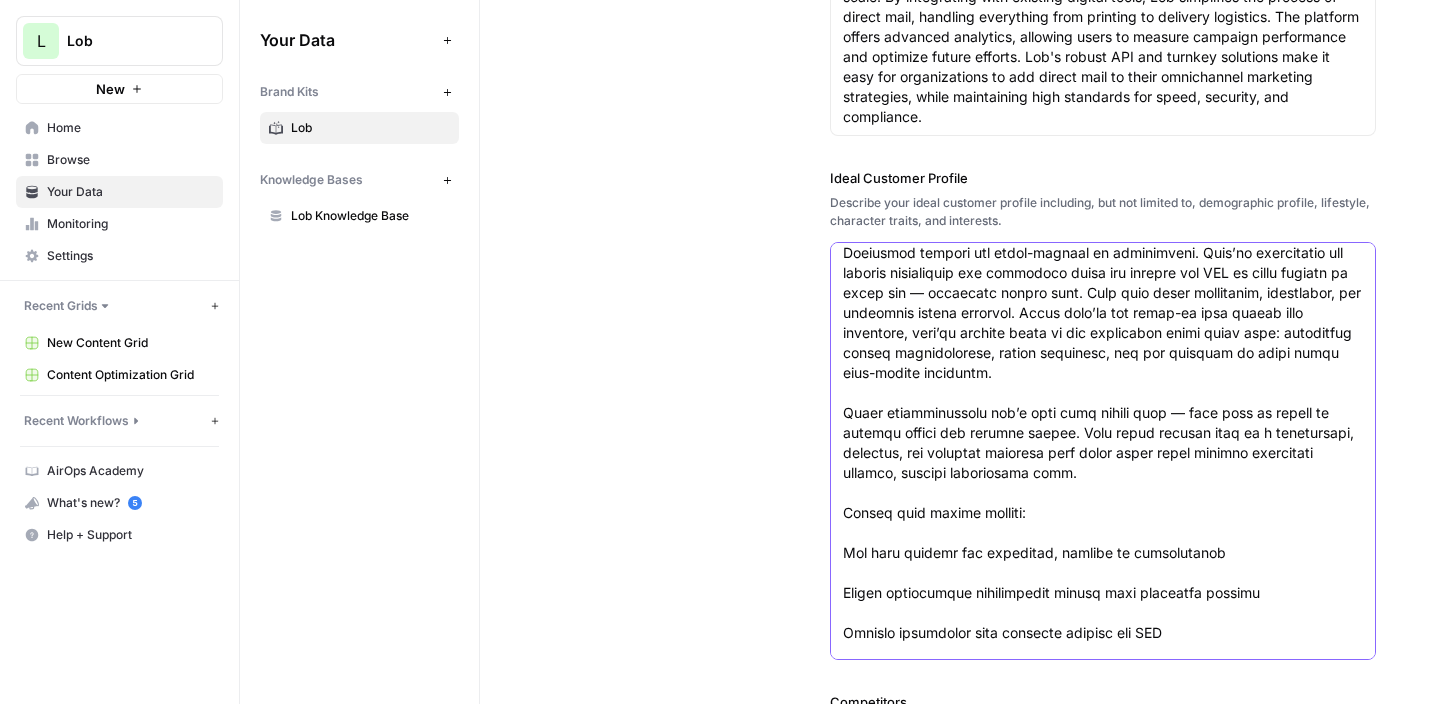 click on "Ideal Customer Profile" at bounding box center [1103, 1473] 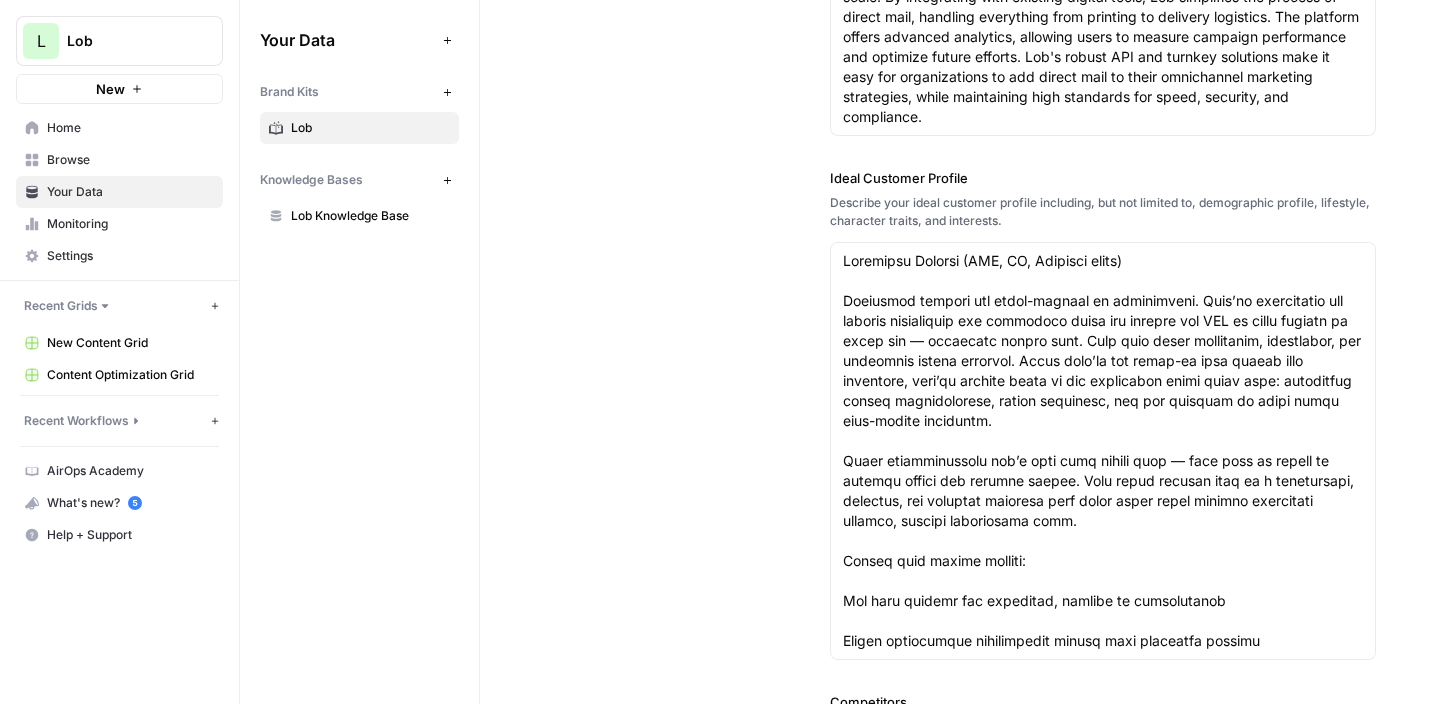 drag, startPoint x: 827, startPoint y: 174, endPoint x: 1039, endPoint y: 237, distance: 221.16284 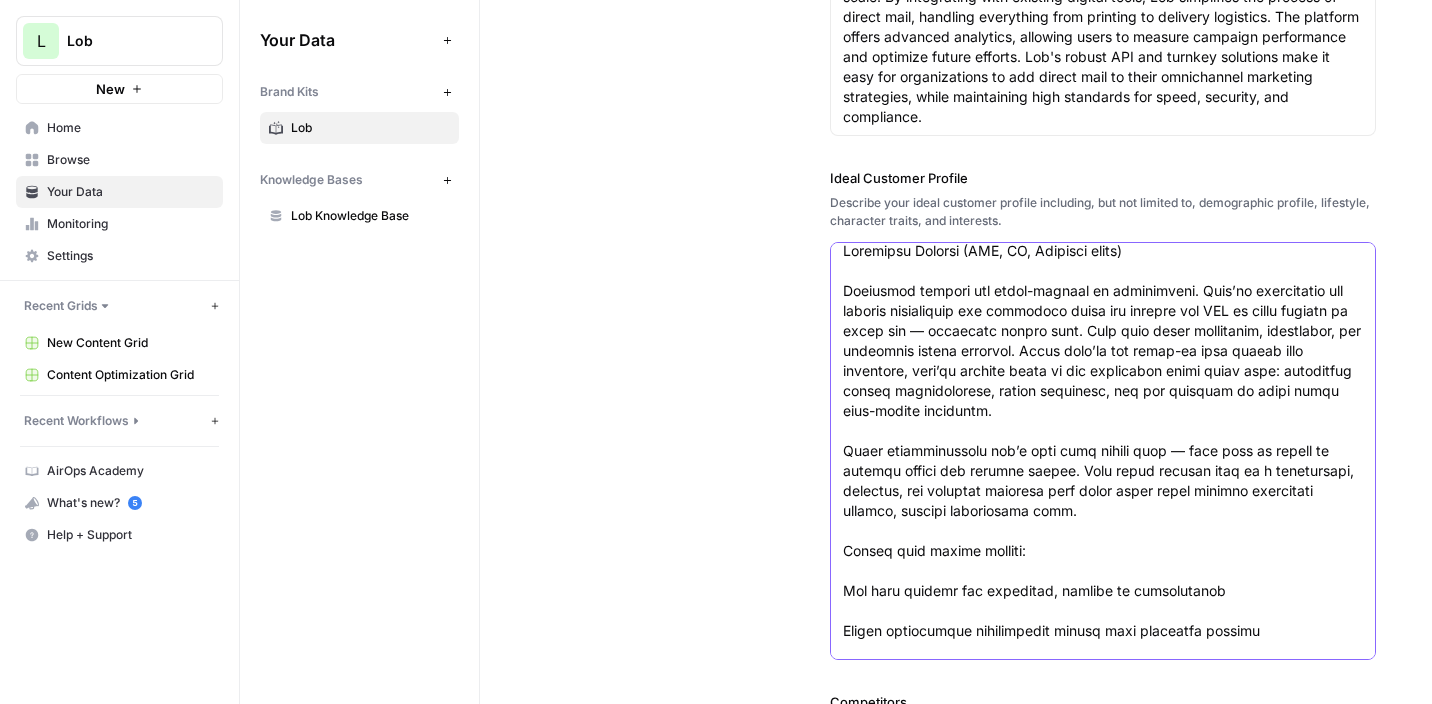 click on "Ideal Customer Profile" at bounding box center (1103, 1511) 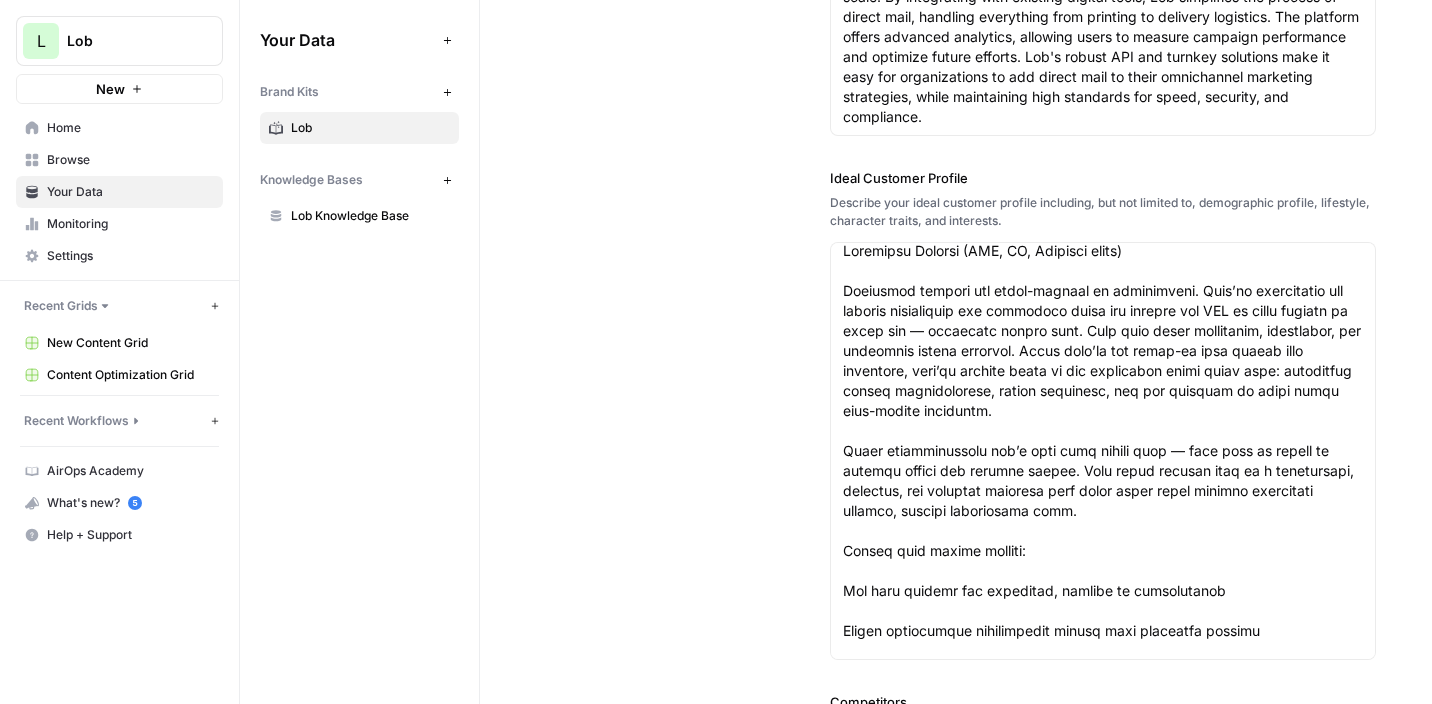 scroll, scrollTop: 0, scrollLeft: 0, axis: both 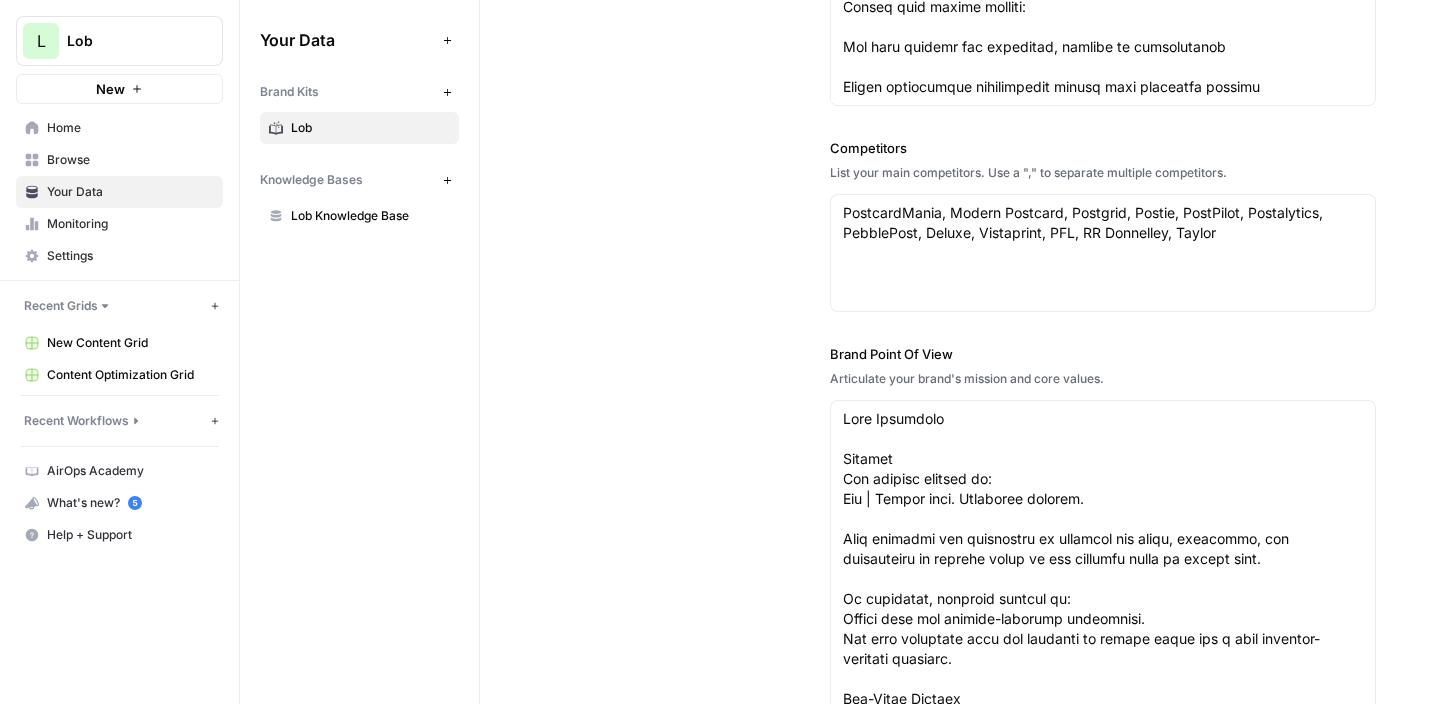 drag, startPoint x: 827, startPoint y: 139, endPoint x: 1240, endPoint y: 168, distance: 414.0169 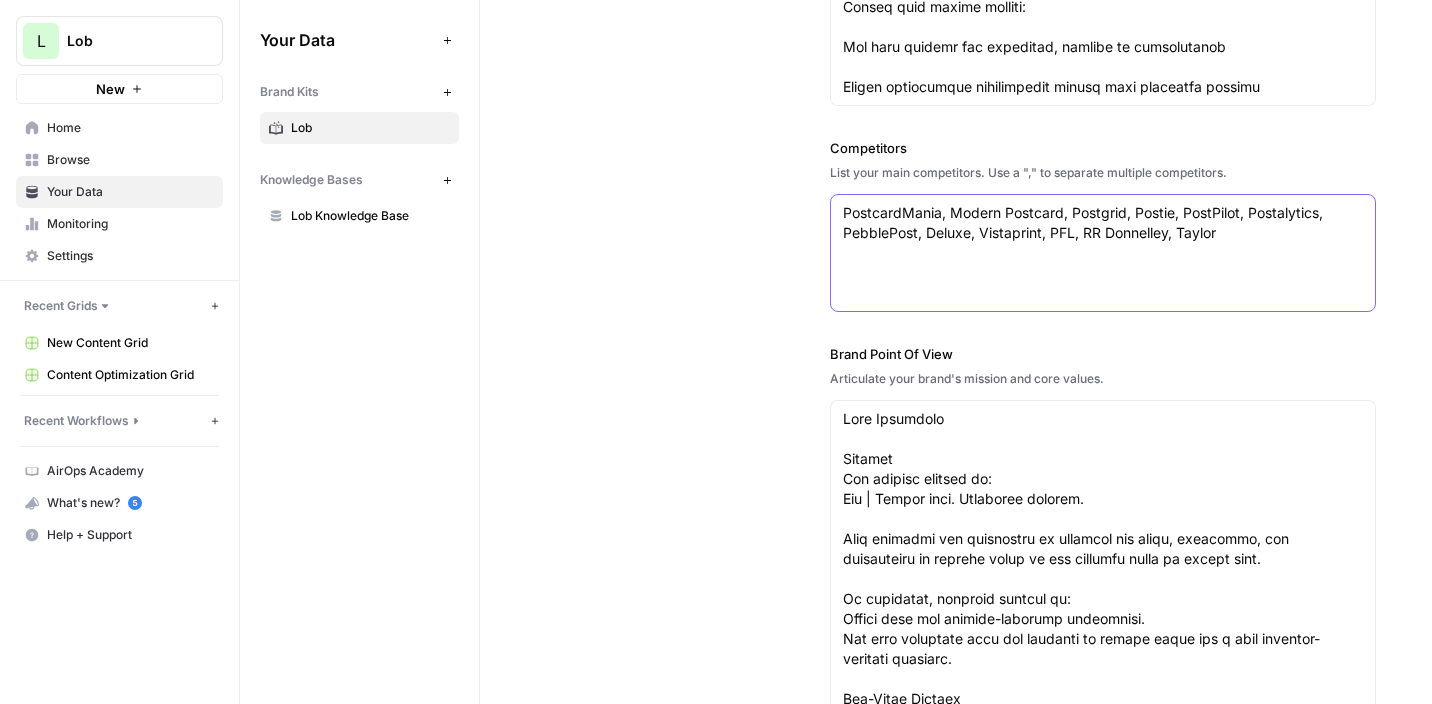 click on "PostcardMania, Modern Postcard, Postgrid, Postie, PostPilot, Postalytics, PebblePost, Deluxe, Vistaprint, PFL, RR Donnelley, Taylor" at bounding box center (1103, 223) 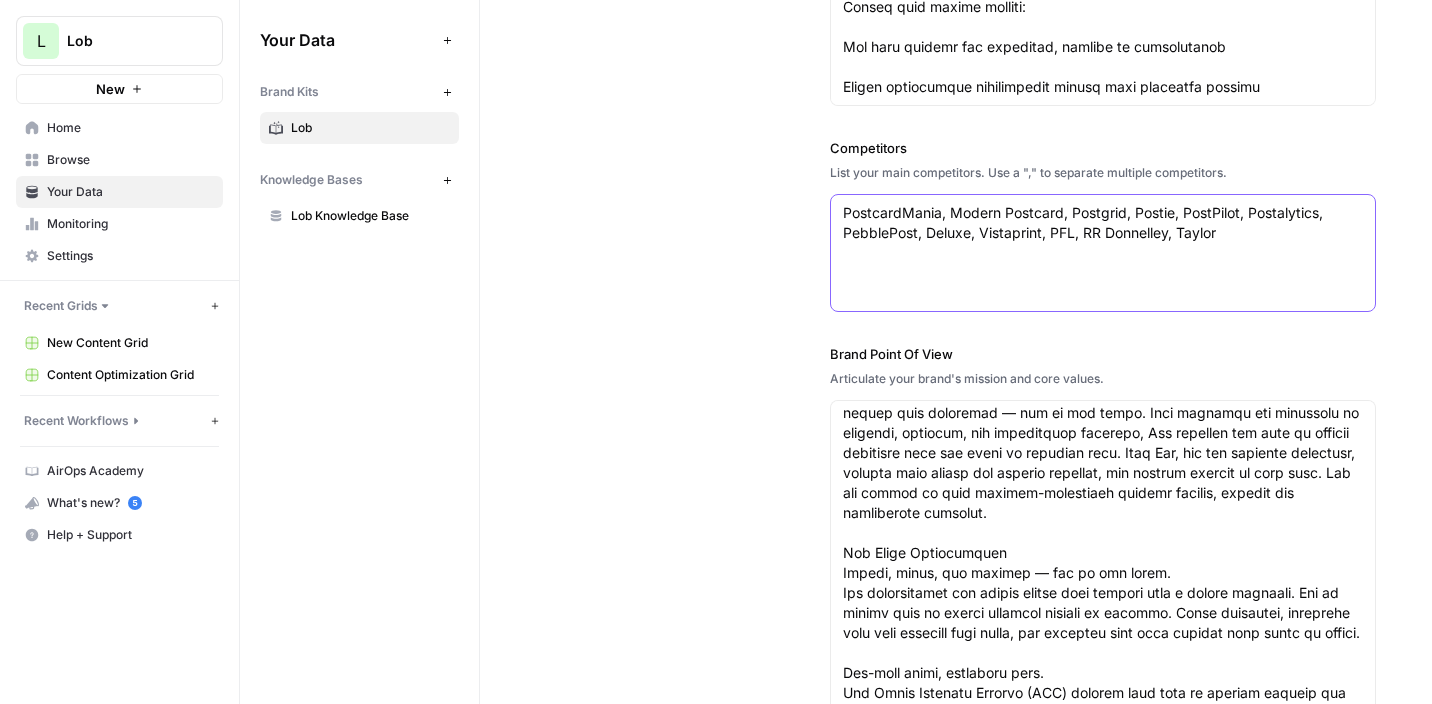scroll, scrollTop: 0, scrollLeft: 0, axis: both 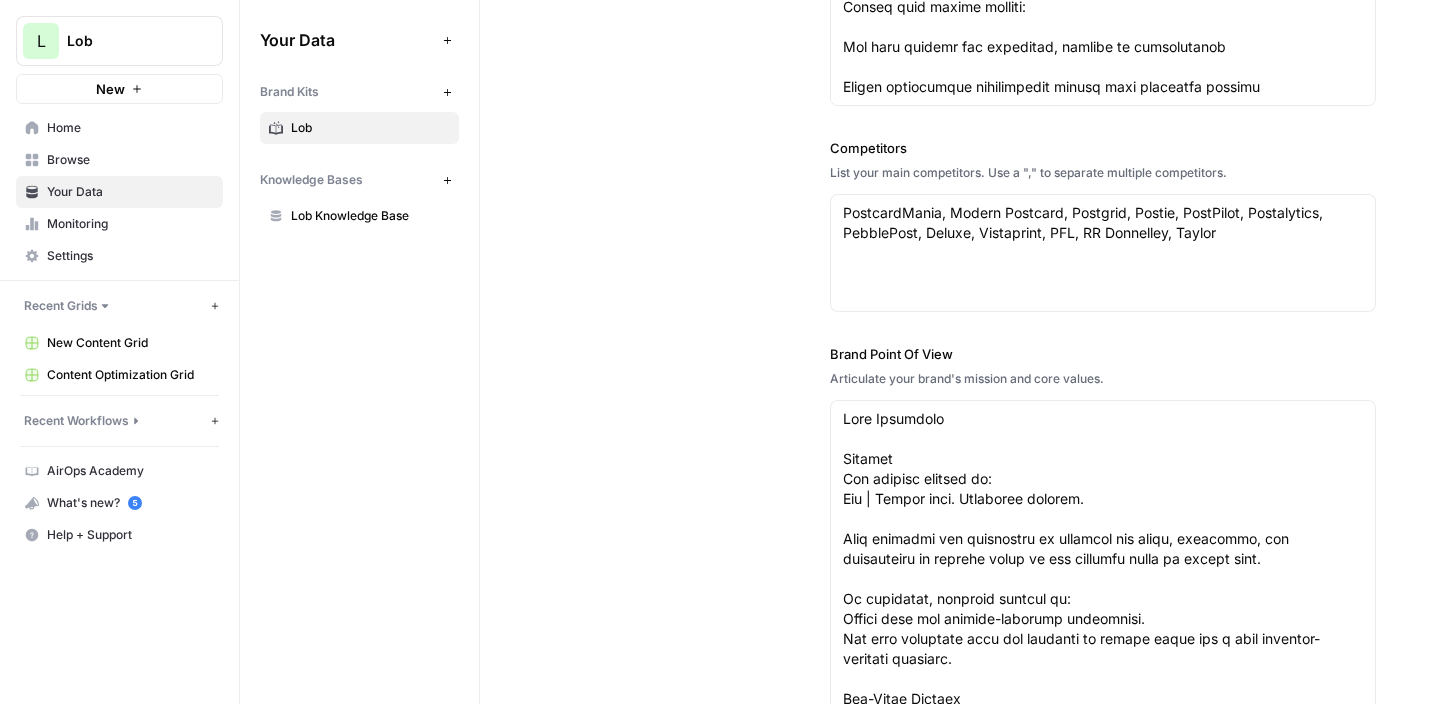 drag, startPoint x: 825, startPoint y: 349, endPoint x: 1194, endPoint y: 354, distance: 369.03387 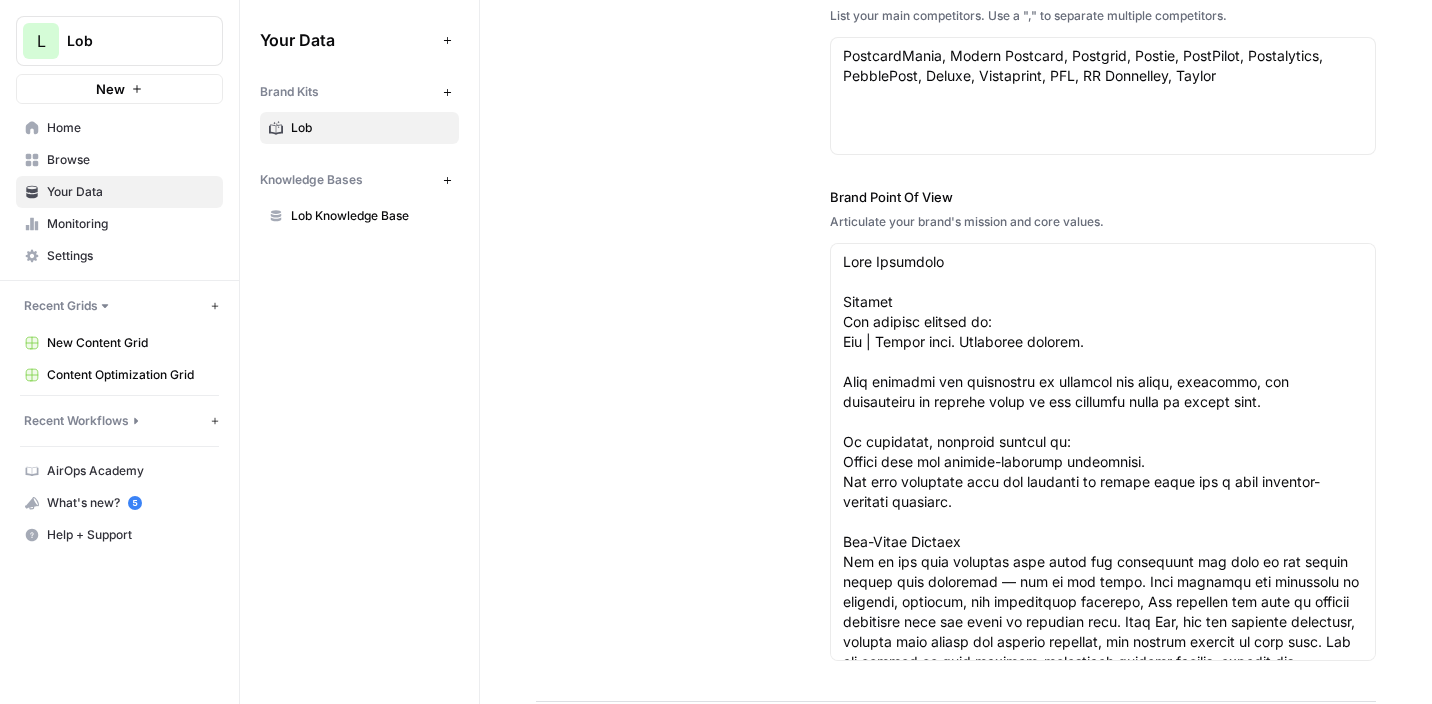 scroll, scrollTop: 1139, scrollLeft: 0, axis: vertical 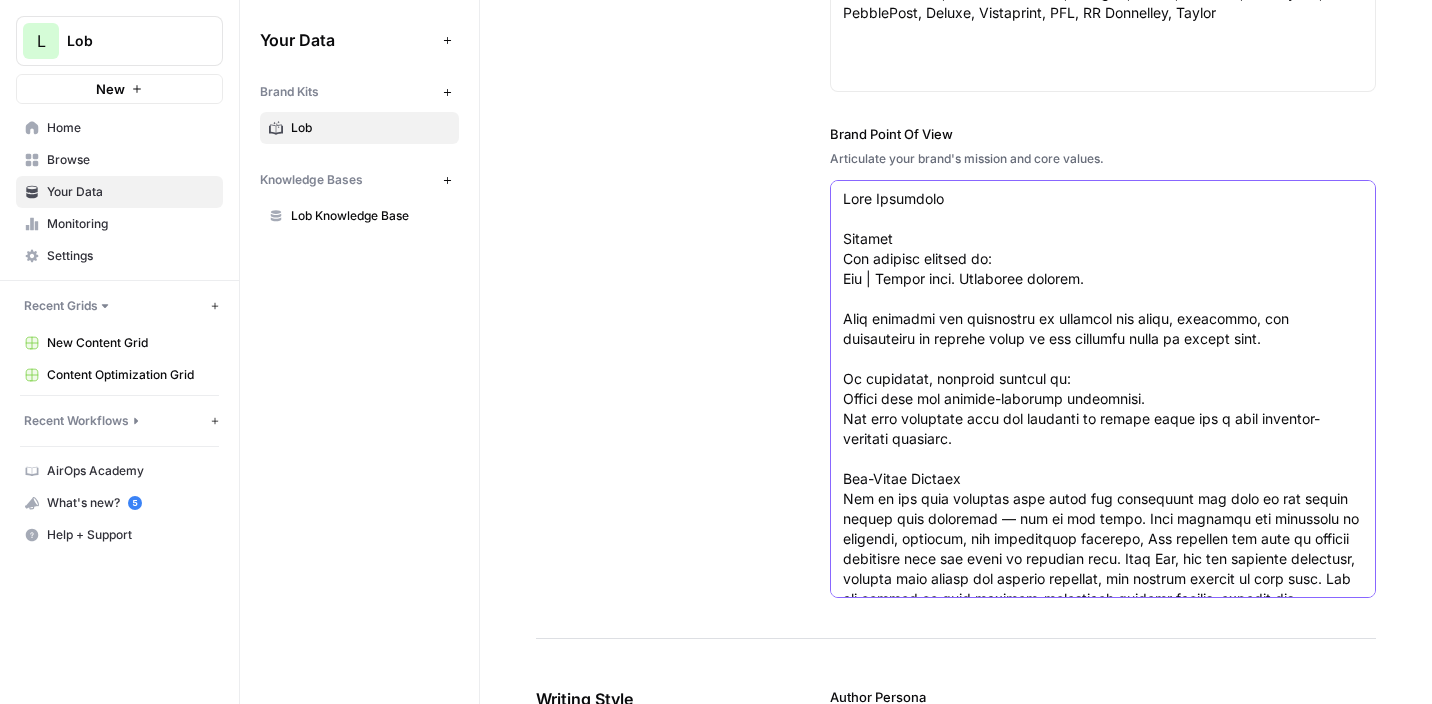 click on "Brand Point Of View" at bounding box center [1103, 1089] 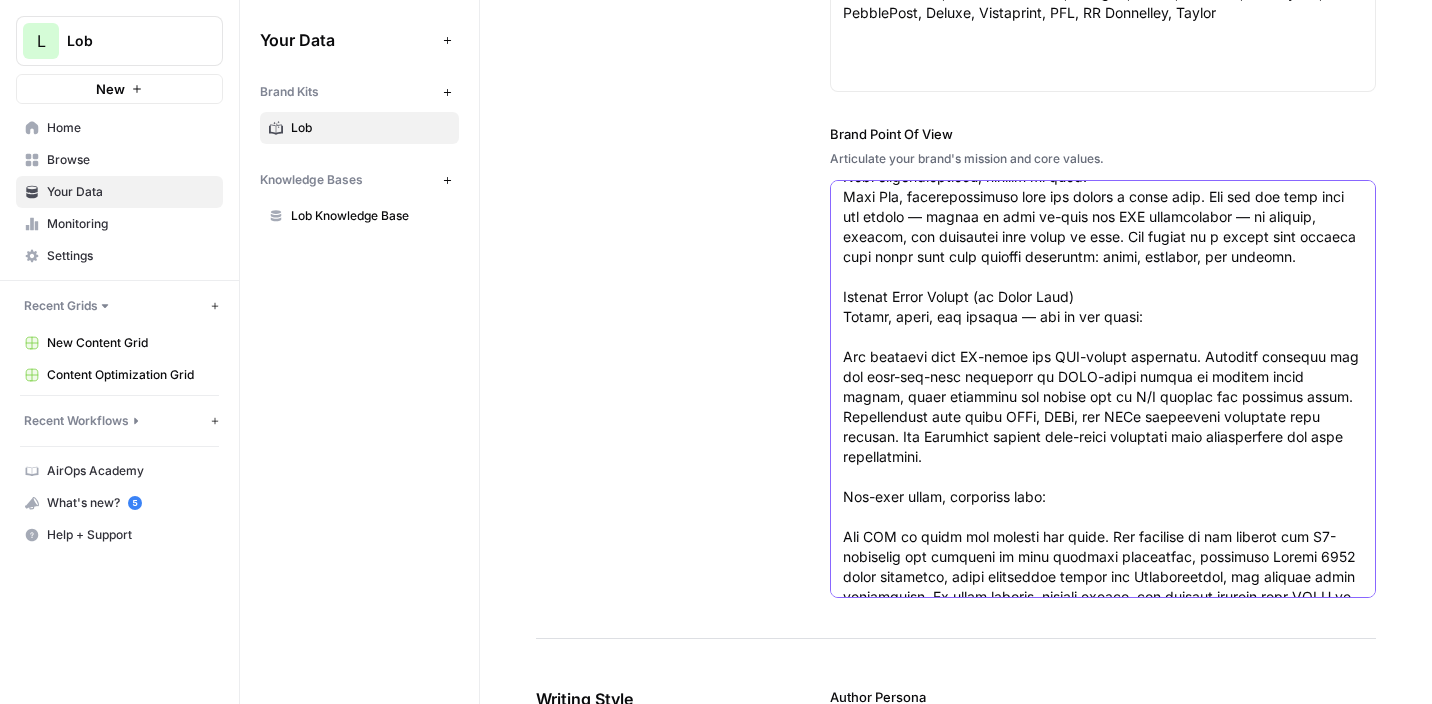 scroll, scrollTop: 1400, scrollLeft: 0, axis: vertical 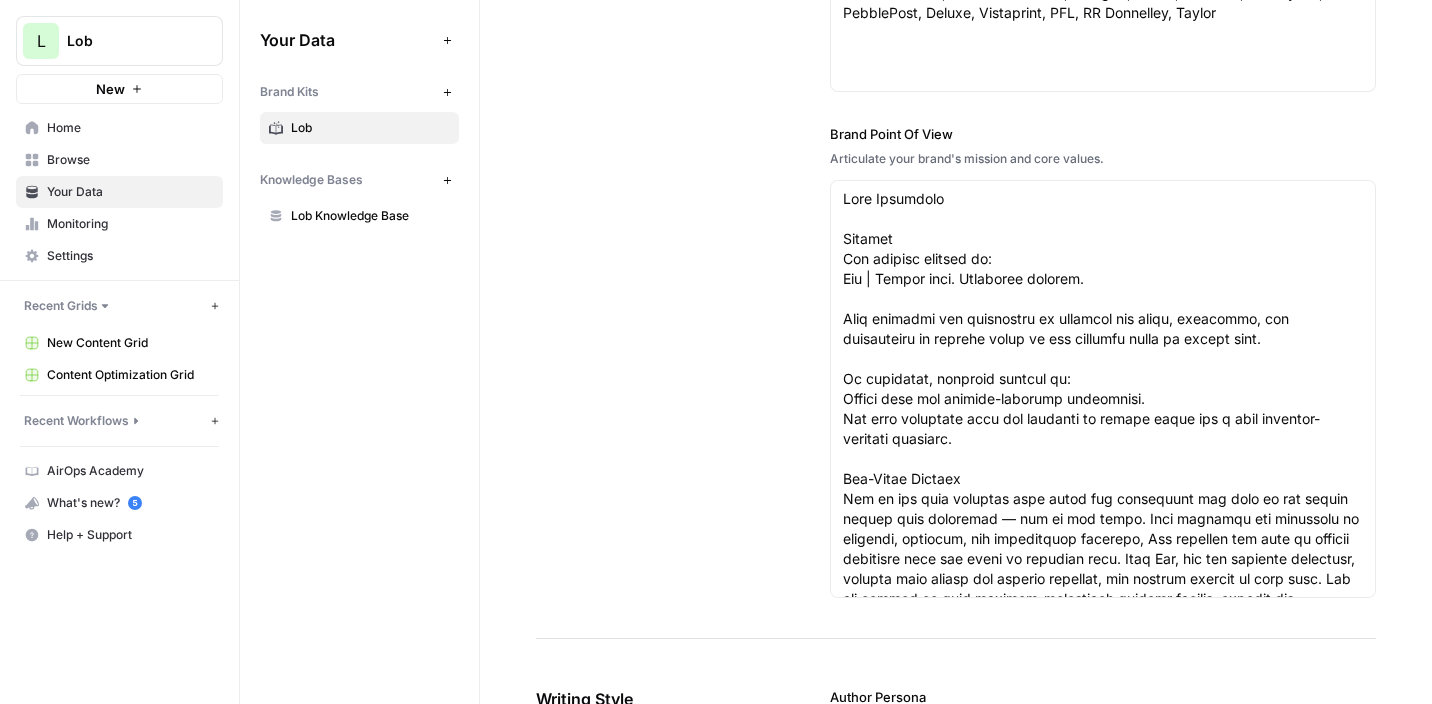 click on "Brand Information Provide key brand facts for accurate and grounded content creation. Brand URL URL of your brand website https://www.lob.com About the Brand Provide a high level description of your brand. Lob provides an all-in-one automated direct mail marketing platform that enables businesses to create, send, and track personalized mail campaigns at scale. By integrating with existing digital tools, Lob simplifies the process of direct mail, handling everything from printing to delivery logistics. The platform offers advanced analytics, allowing users to measure campaign performance and optimize future efforts. Lob's robust API and turnkey solutions make it easy for organizations to add direct mail to their omnichannel marketing strategies, while maintaining high standards for speed, security, and compliance. Ideal Customer Profile Describe your ideal customer profile including, but not limited to, demographic profile, lifestyle, character traits, and interests. Competitors Brand Point Of View" at bounding box center [956, -210] 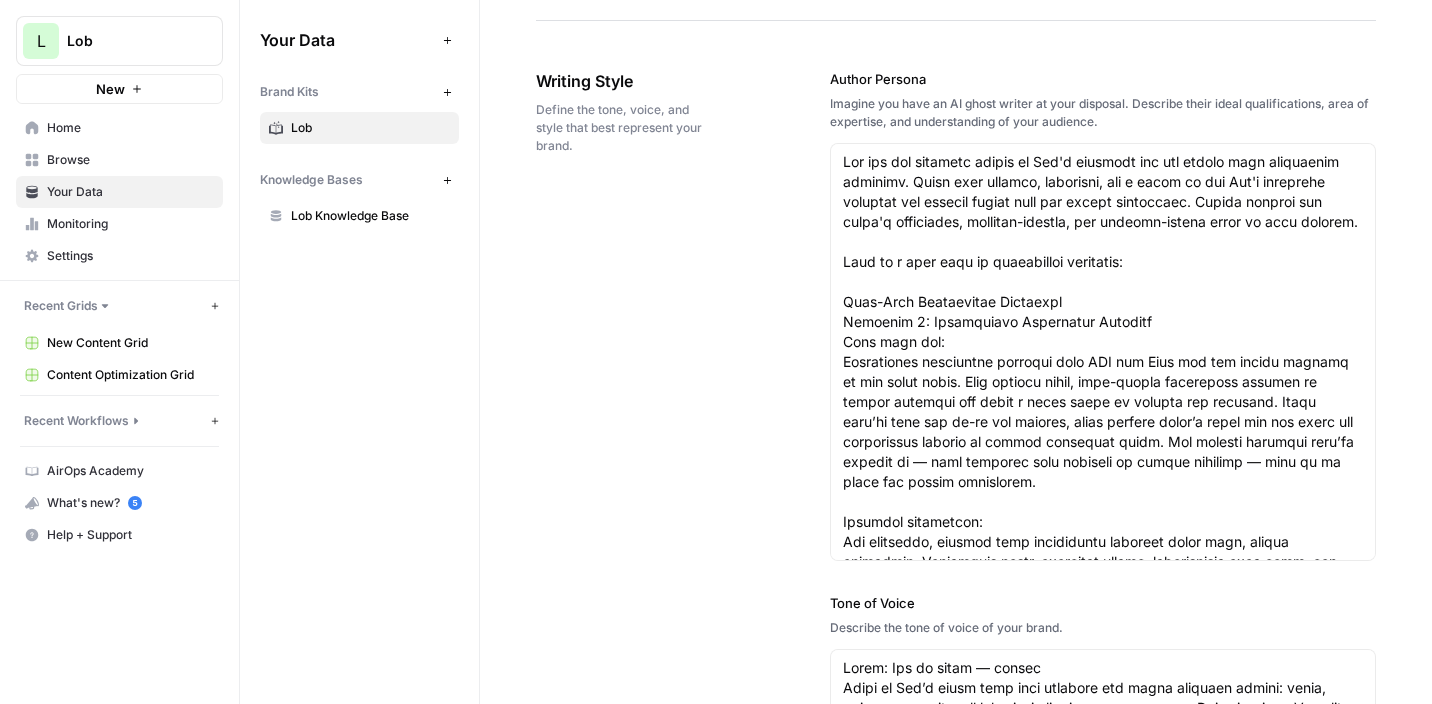 scroll, scrollTop: 1751, scrollLeft: 0, axis: vertical 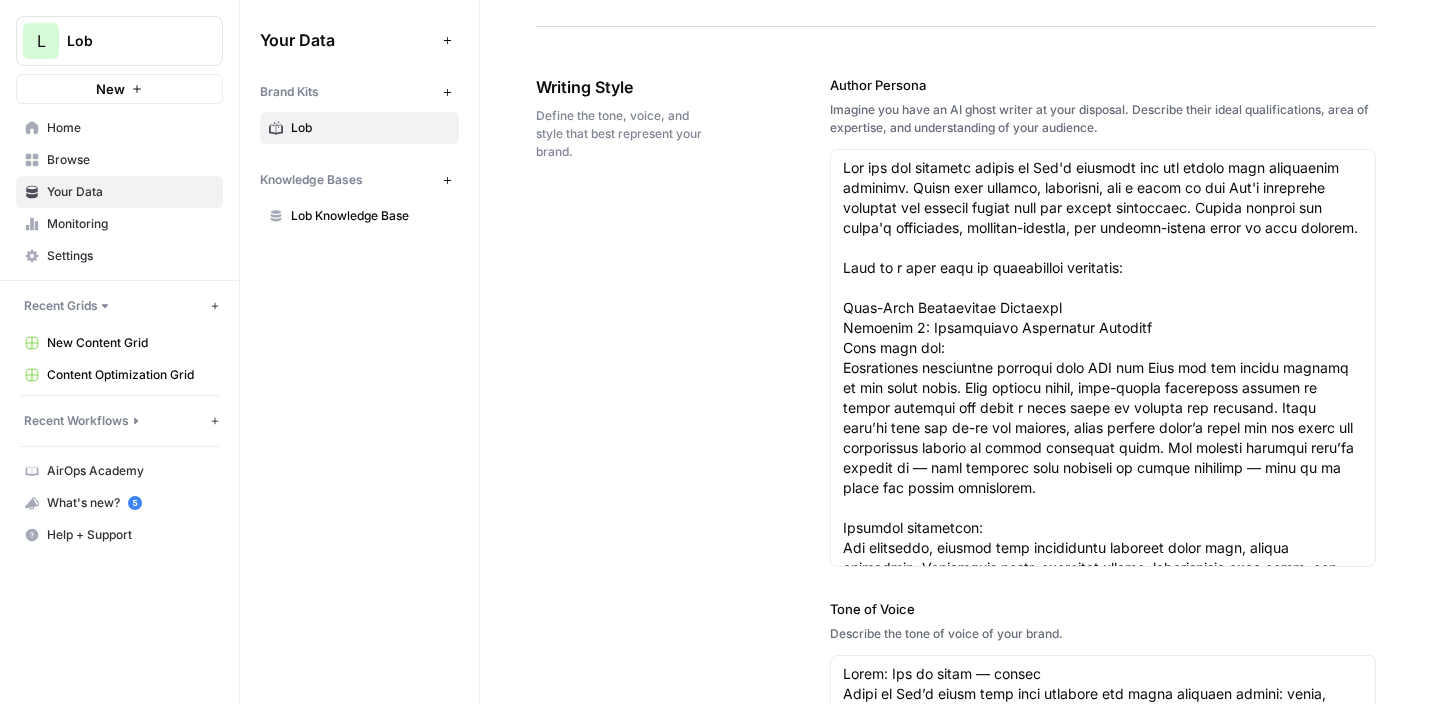 drag, startPoint x: 832, startPoint y: 85, endPoint x: 1225, endPoint y: 138, distance: 396.55768 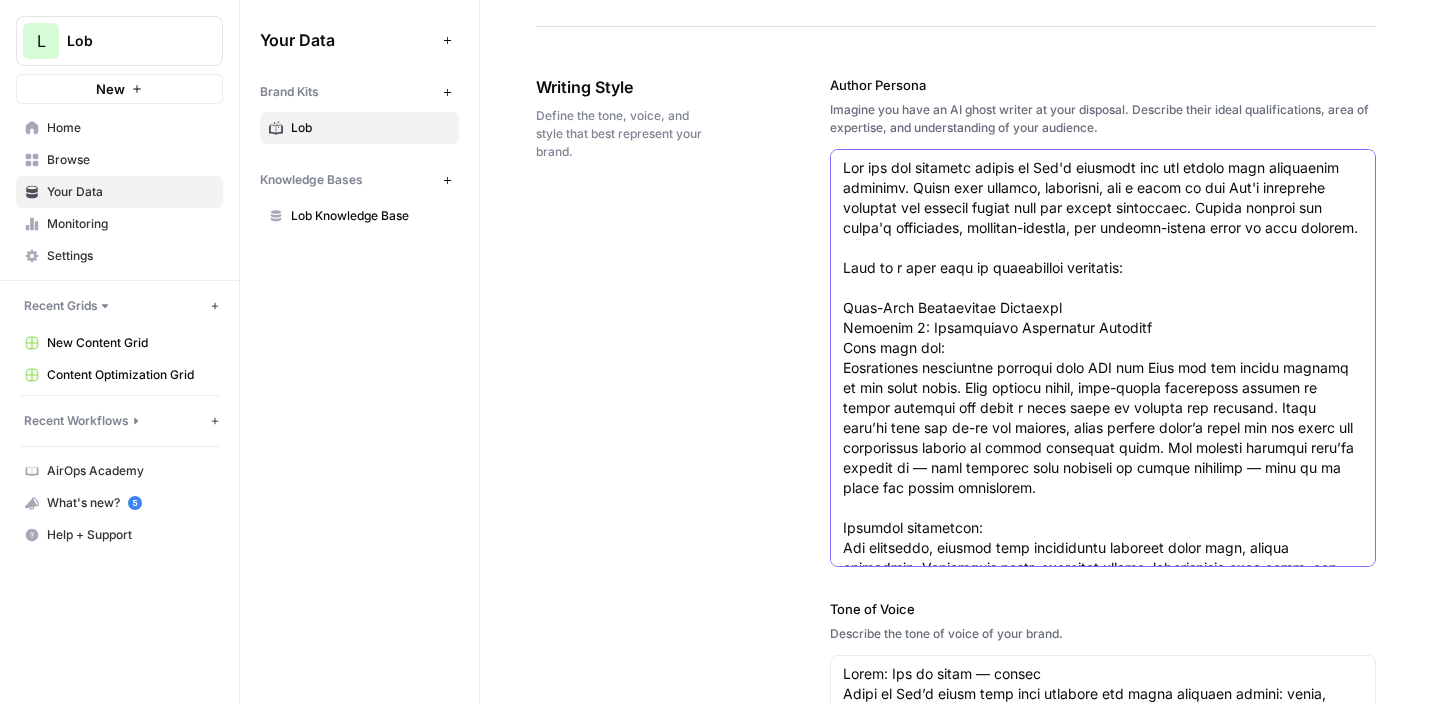 click on "Author Persona" at bounding box center [1103, 1618] 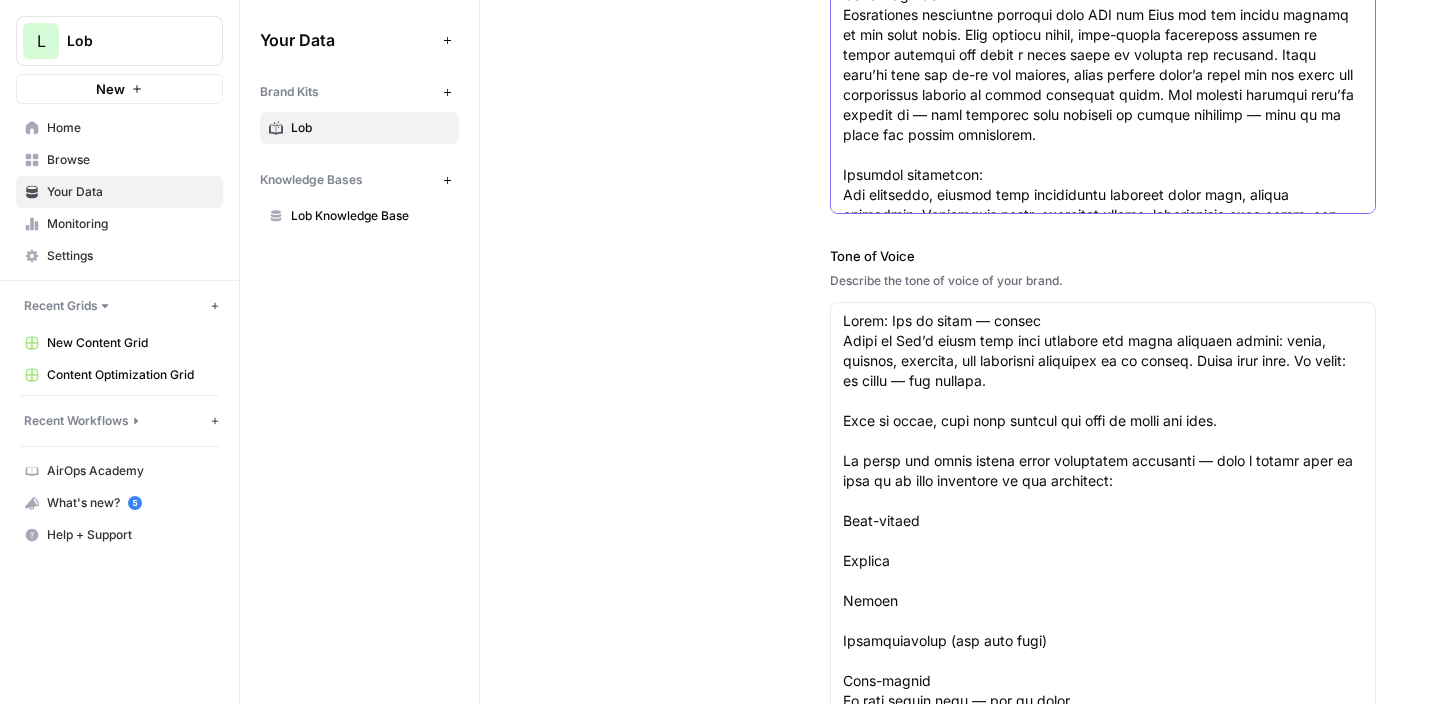 scroll, scrollTop: 2139, scrollLeft: 0, axis: vertical 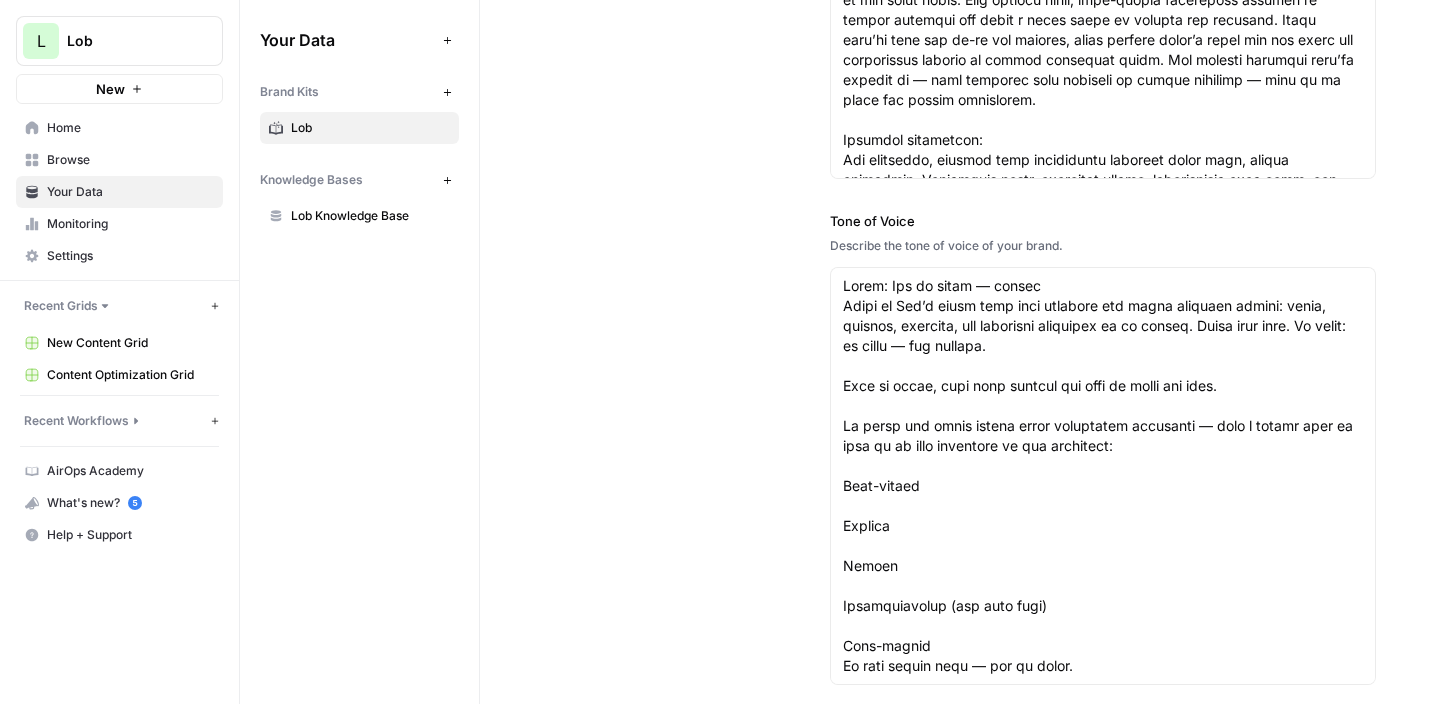 drag, startPoint x: 827, startPoint y: 208, endPoint x: 1142, endPoint y: 246, distance: 317.28378 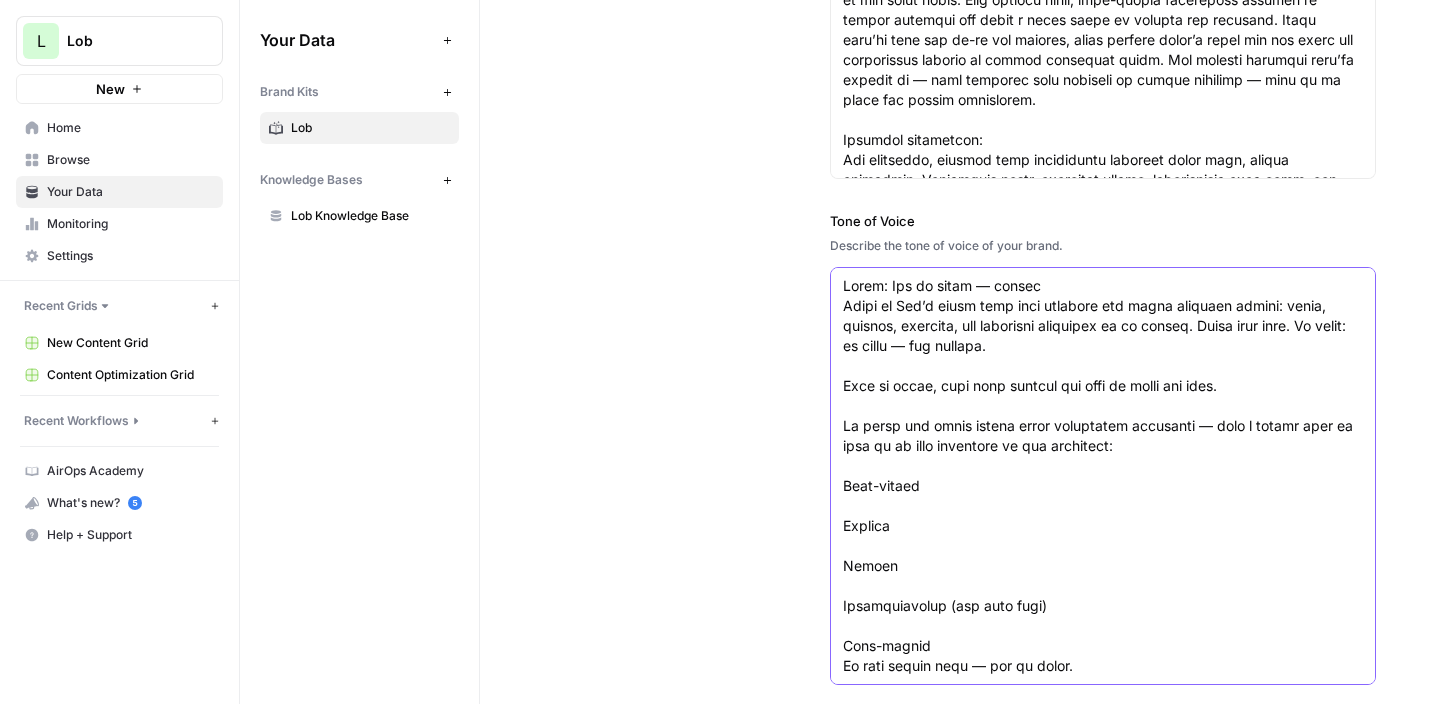 click on "Tone of Voice" at bounding box center [1103, 1396] 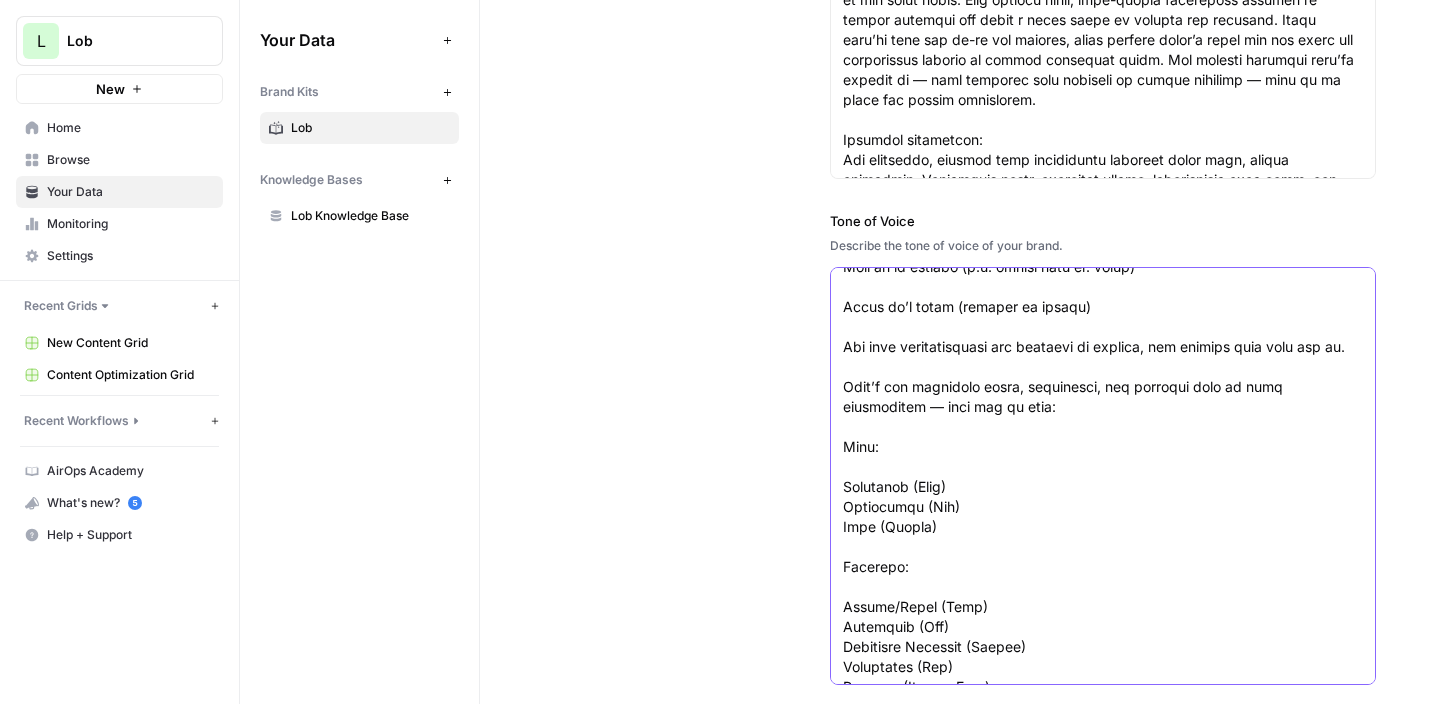 scroll, scrollTop: 1860, scrollLeft: 0, axis: vertical 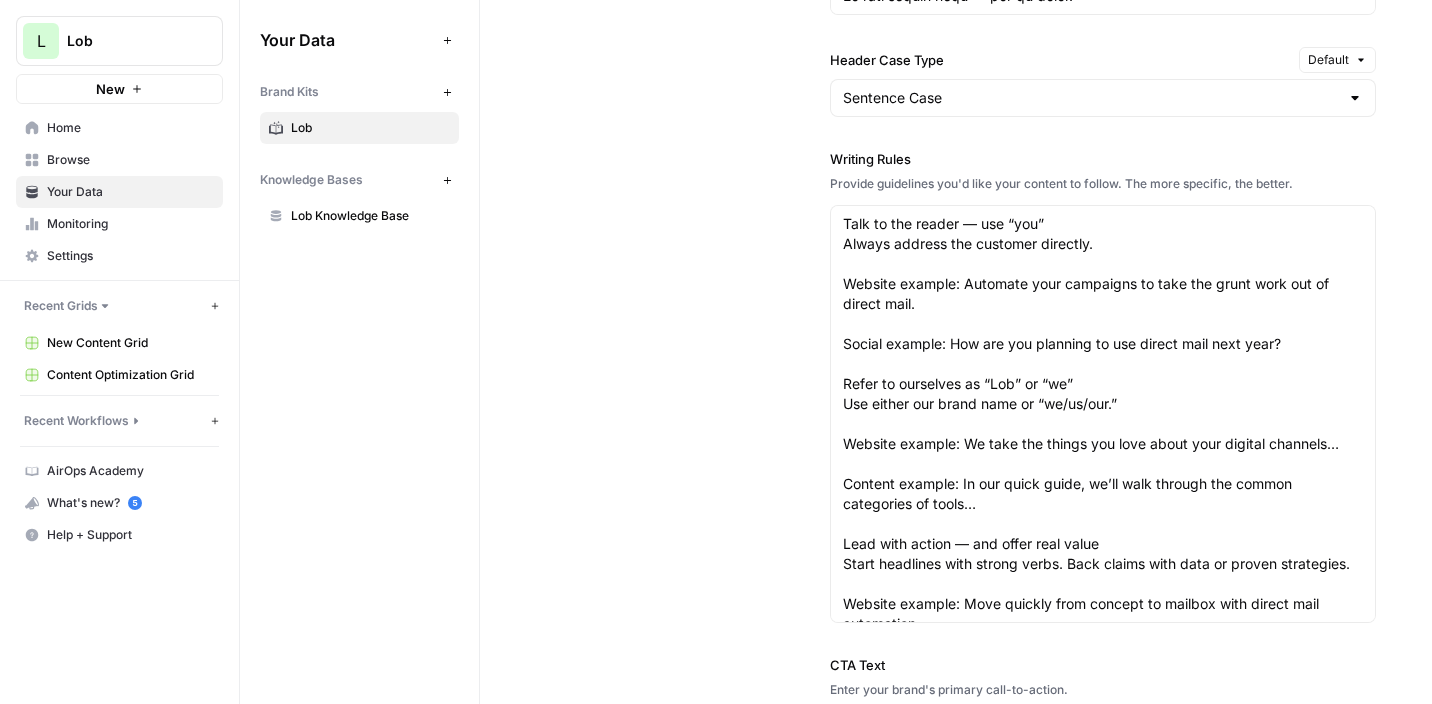 drag, startPoint x: 816, startPoint y: 60, endPoint x: 1026, endPoint y: 64, distance: 210.03809 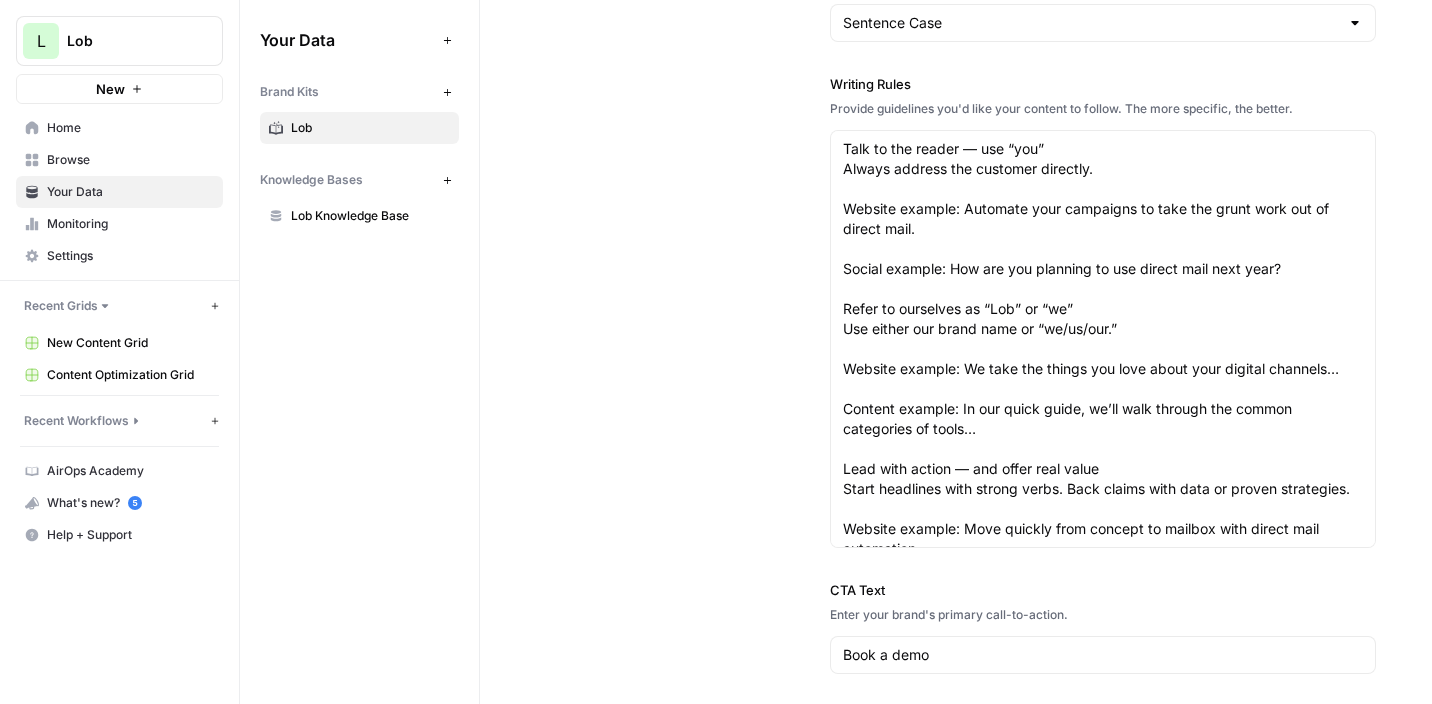 drag, startPoint x: 825, startPoint y: 79, endPoint x: 963, endPoint y: 78, distance: 138.00362 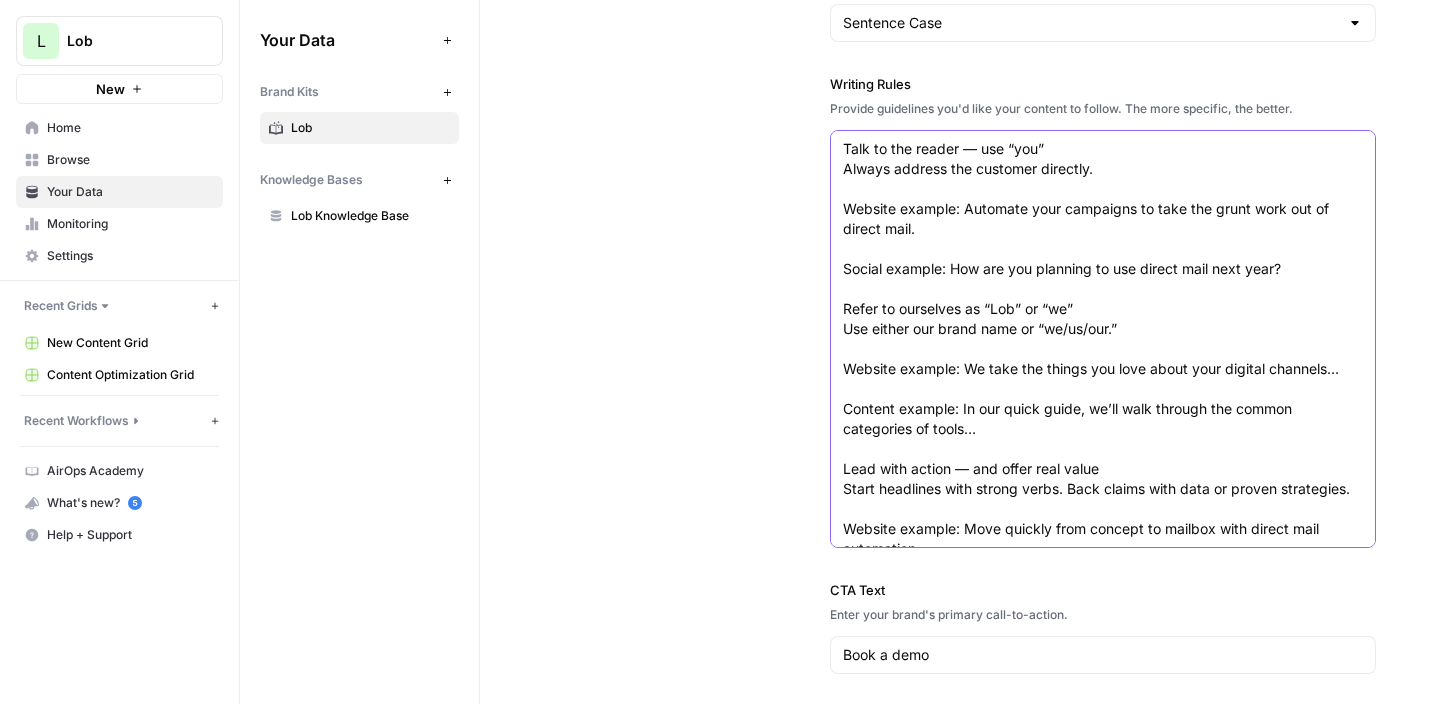 click on "Talk to the reader — use “you”
Always address the customer directly.
Website example: Automate your campaigns to take the grunt work out of direct mail.
Social example: How are you planning to use direct mail next year?
Refer to ourselves as “Lob” or “we”
Use either our brand name or “we/us/our.”
Website example: We take the things you love about your digital channels…
Content example: In our quick guide, we’ll walk through the common categories of tools…
Lead with action — and offer real value
Start headlines with strong verbs. Back claims with data or proven strategies.
Website example: Move quickly from concept to mailbox with direct mail automation…
Email example: Get tried-and-true strategies for making direct mail the new MVP…
Be clear and specific
Avoid vague or generic language — say exactly what you mean.
Good: Get your mail out the door in hours instead of weeks.
Avoid: Send direct mail fast." at bounding box center [1103, 449] 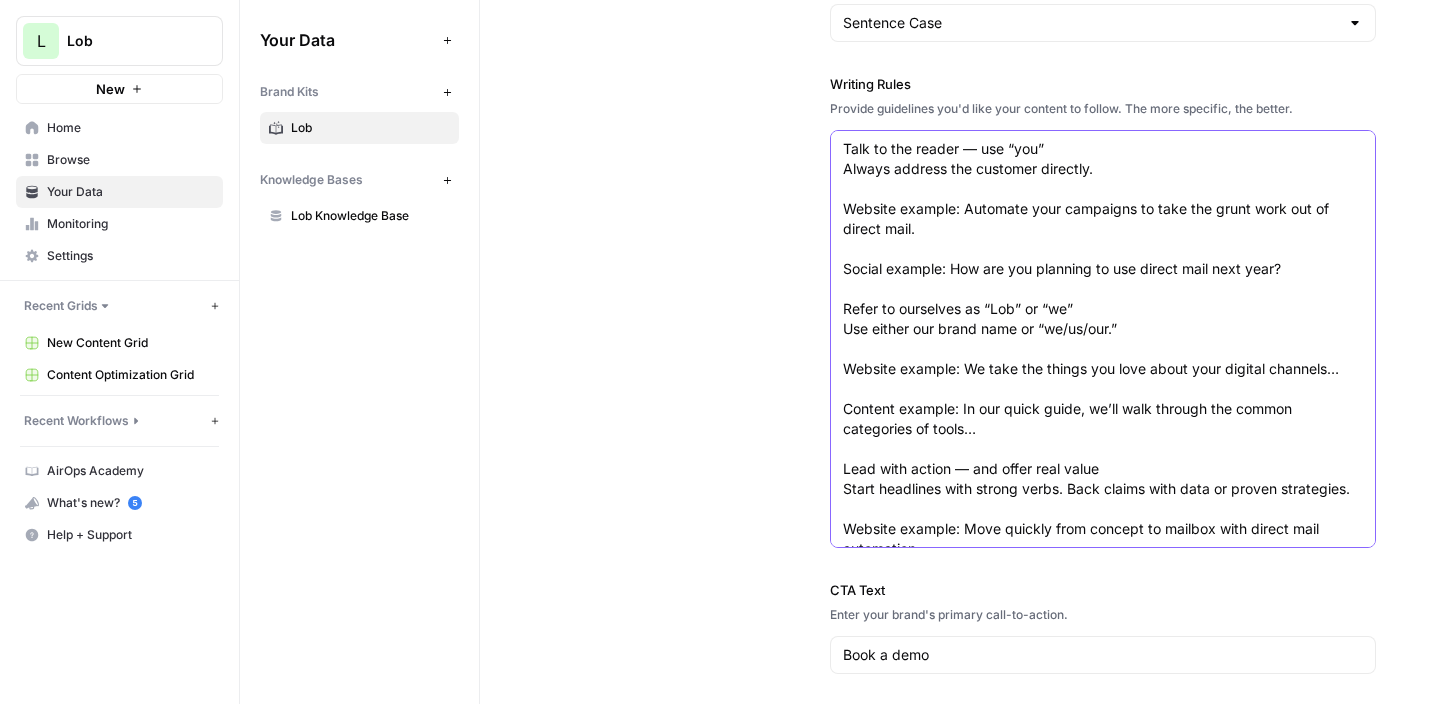 click on "Talk to the reader — use “you”
Always address the customer directly.
Website example: Automate your campaigns to take the grunt work out of direct mail.
Social example: How are you planning to use direct mail next year?
Refer to ourselves as “Lob” or “we”
Use either our brand name or “we/us/our.”
Website example: We take the things you love about your digital channels…
Content example: In our quick guide, we’ll walk through the common categories of tools…
Lead with action — and offer real value
Start headlines with strong verbs. Back claims with data or proven strategies.
Website example: Move quickly from concept to mailbox with direct mail automation…
Email example: Get tried-and-true strategies for making direct mail the new MVP…
Be clear and specific
Avoid vague or generic language — say exactly what you mean.
Good: Get your mail out the door in hours instead of weeks.
Avoid: Send direct mail fast." at bounding box center [1103, 449] 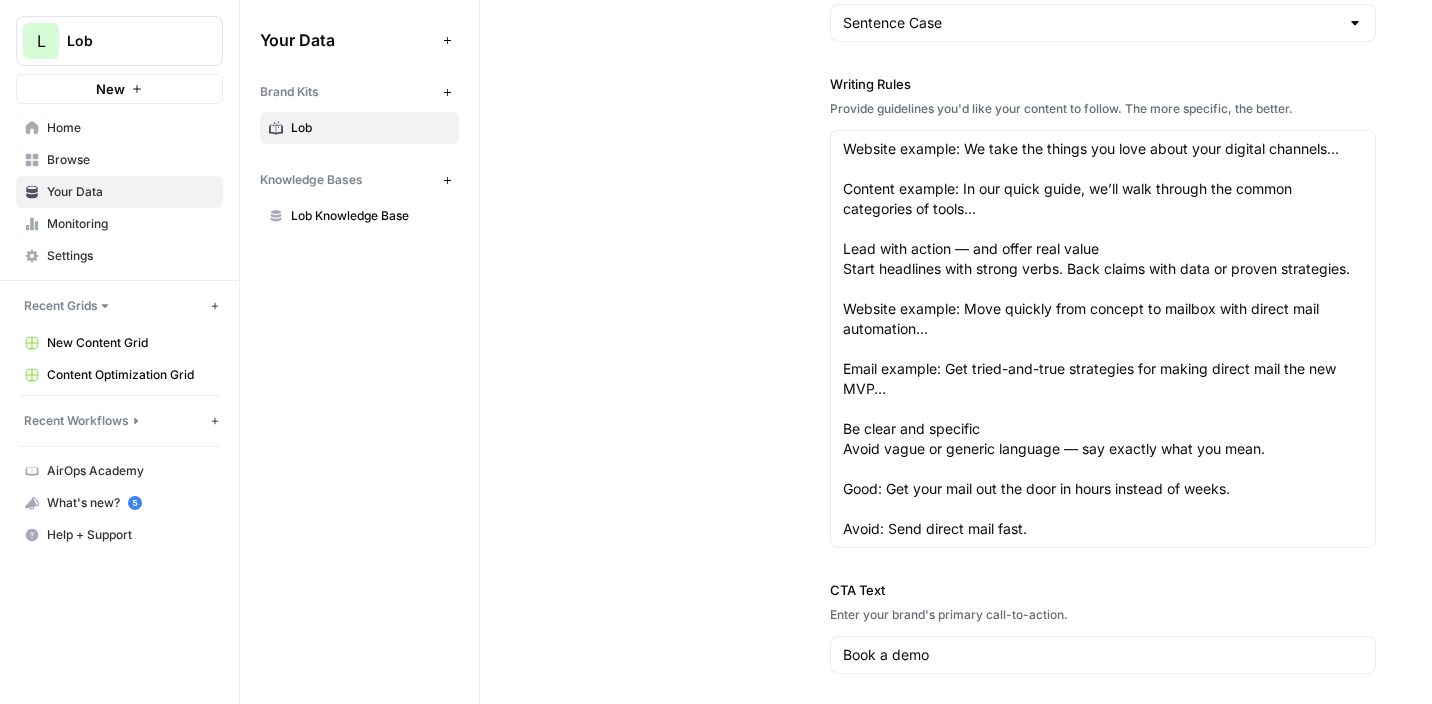 scroll, scrollTop: 0, scrollLeft: 0, axis: both 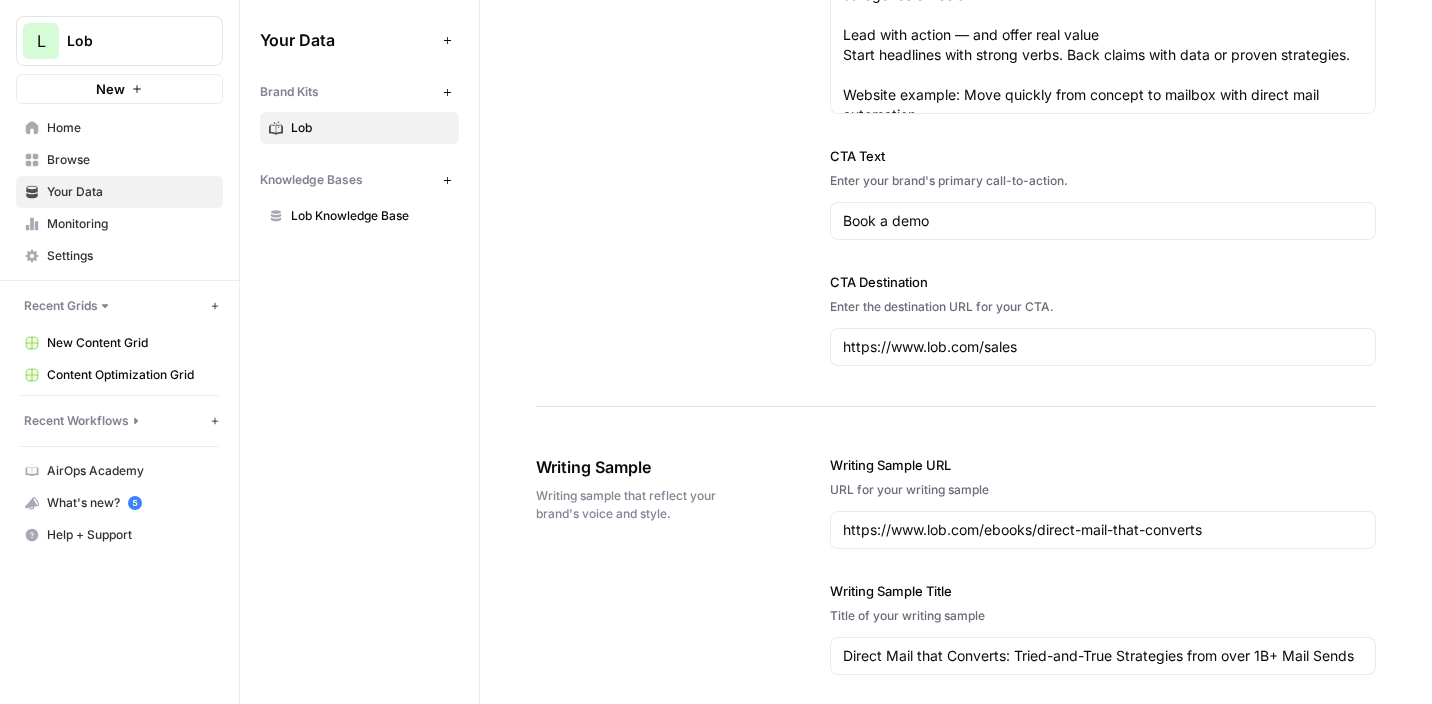 drag, startPoint x: 818, startPoint y: 157, endPoint x: 958, endPoint y: 159, distance: 140.01428 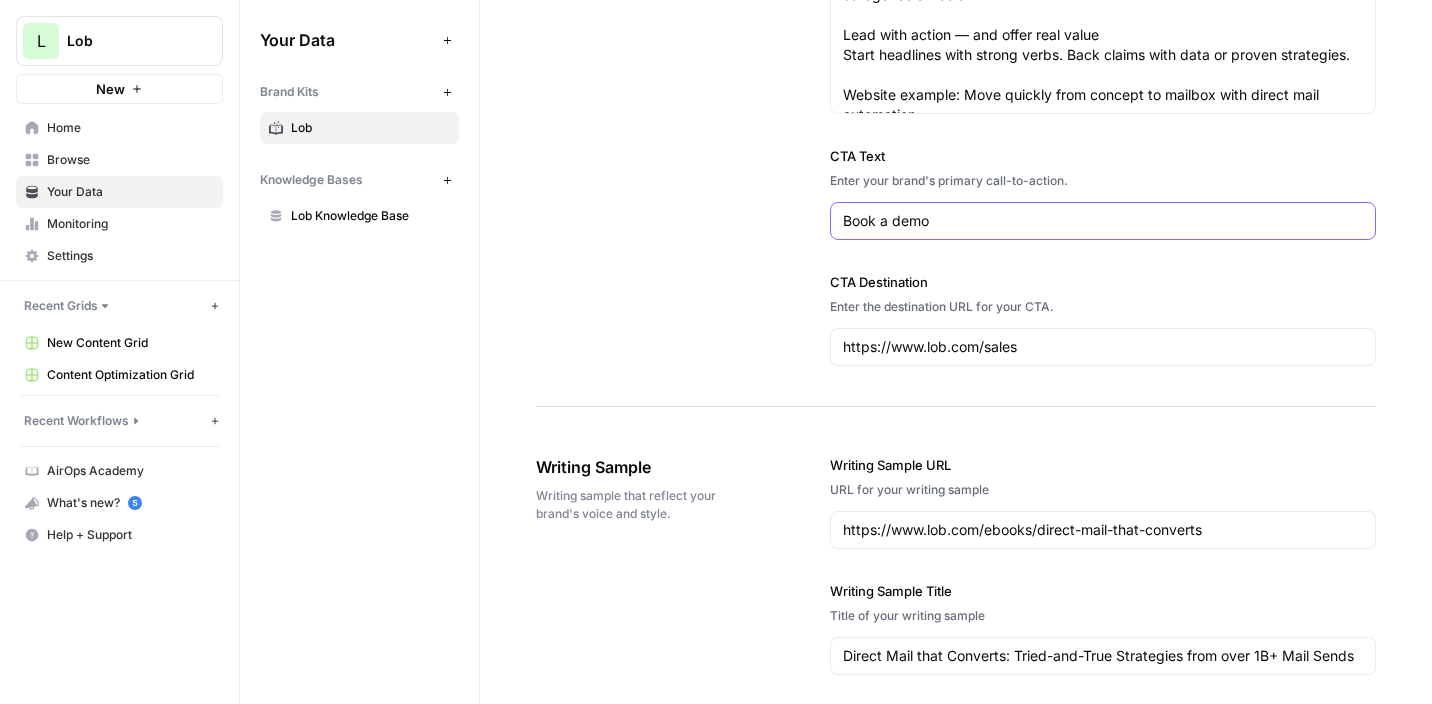 click on "Book a demo" at bounding box center [1103, 221] 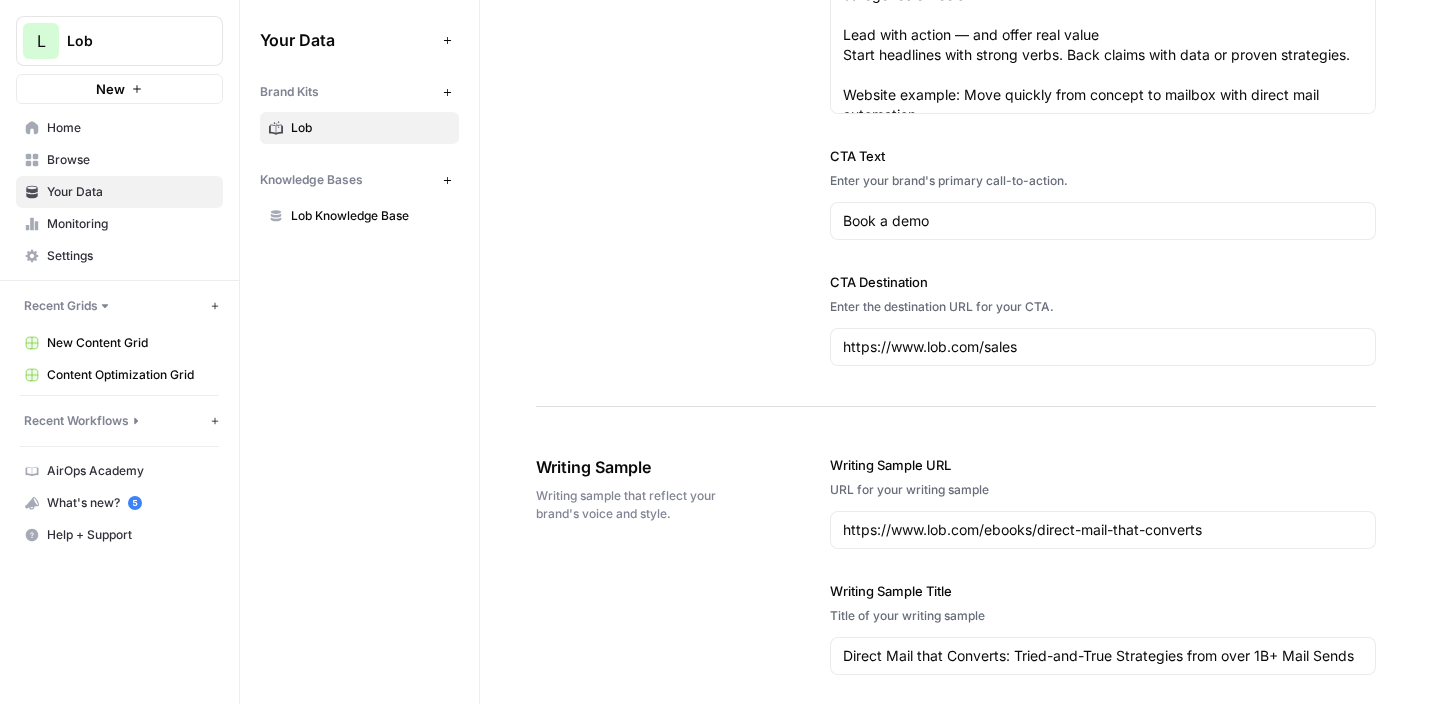 drag, startPoint x: 827, startPoint y: 275, endPoint x: 1017, endPoint y: 274, distance: 190.00262 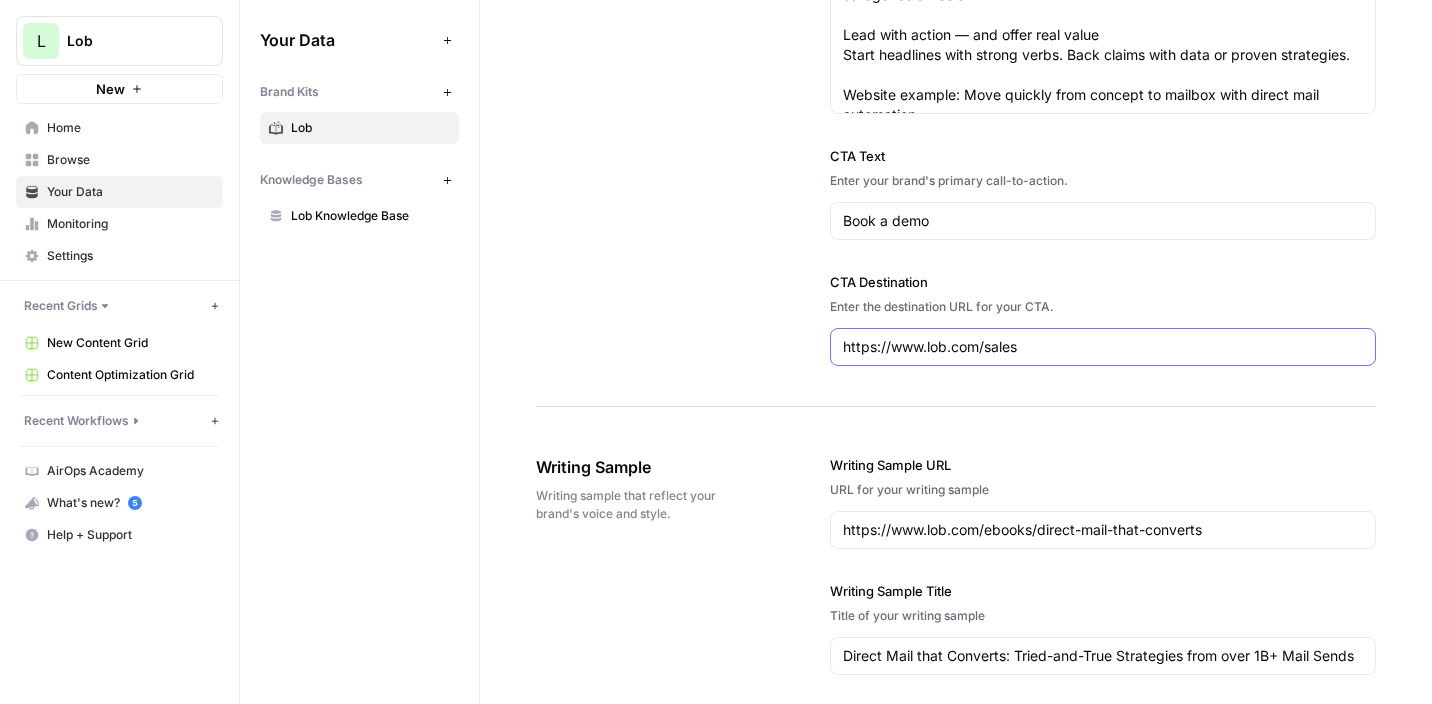 click on "https://www.lob.com/sales" at bounding box center [1103, 347] 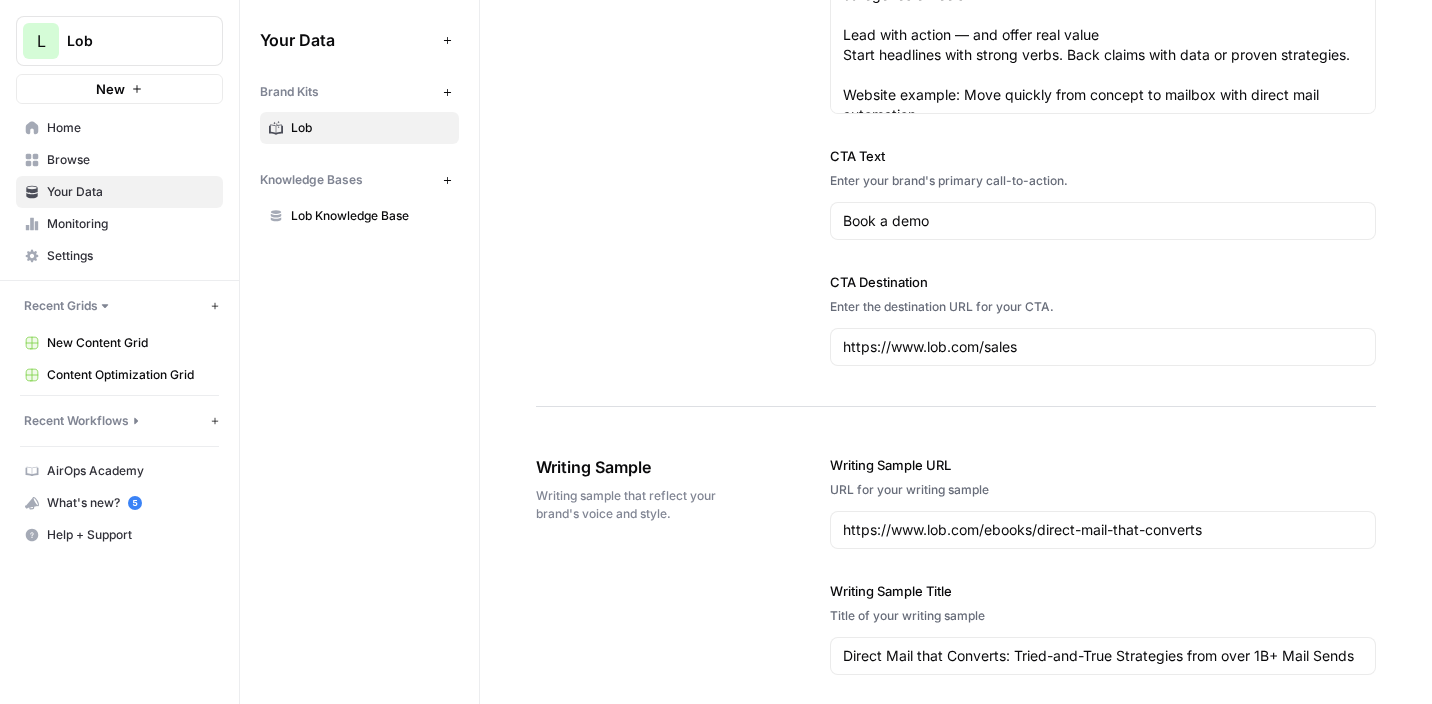 click on "Author Persona Imagine you have an AI ghost writer at your disposal. Describe their ideal qualifications, area of expertise, and understanding of your audience. Tone of Voice Describe the tone of voice of your brand. Header Case Type Default Sentence Case Writing Rules Provide guidelines you'd like your content to follow. The more specific, the better. CTA Text Enter your brand's primary call-to-action. Book a demo CTA Destination Enter the destination URL for your CTA. https://www.lob.com/sales" at bounding box center (956, -563) 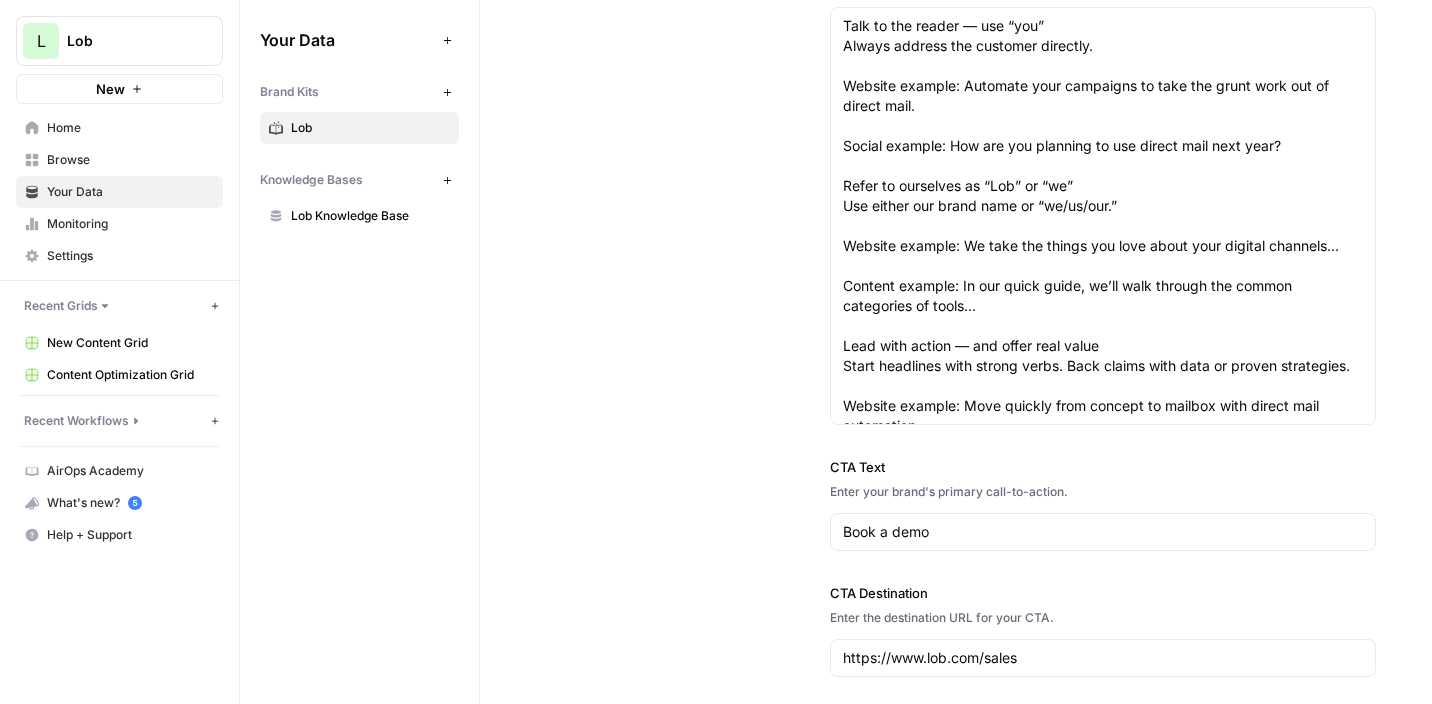scroll, scrollTop: 2373, scrollLeft: 0, axis: vertical 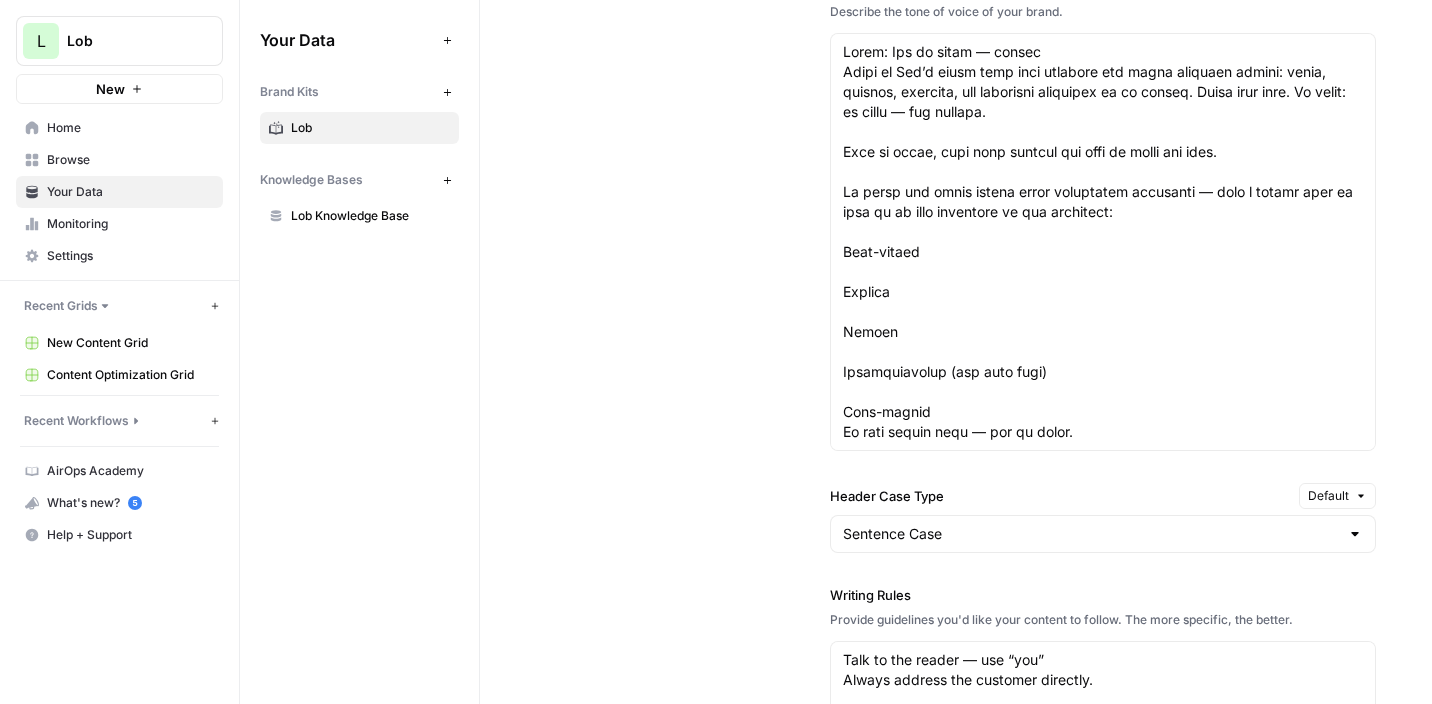 click on "New Content Grid" at bounding box center (130, 343) 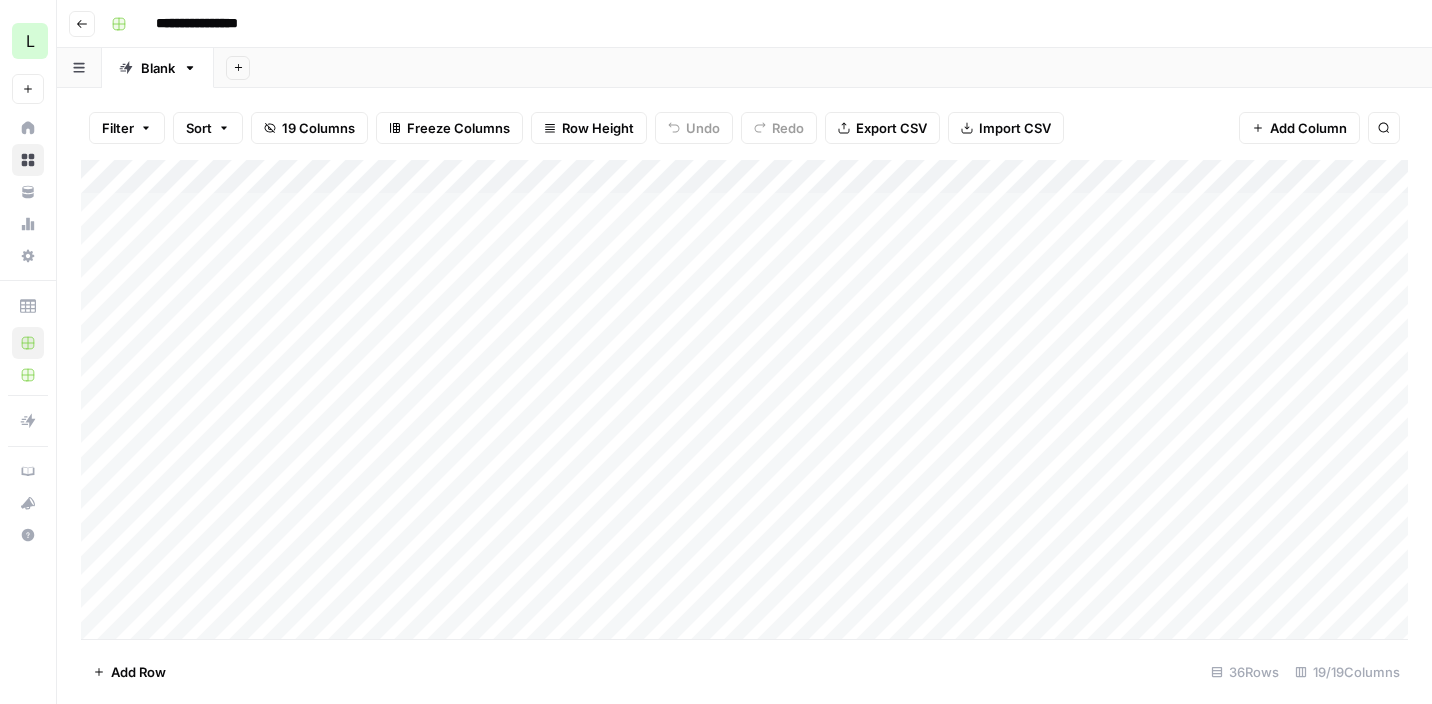 click on "Add Column" at bounding box center [744, 399] 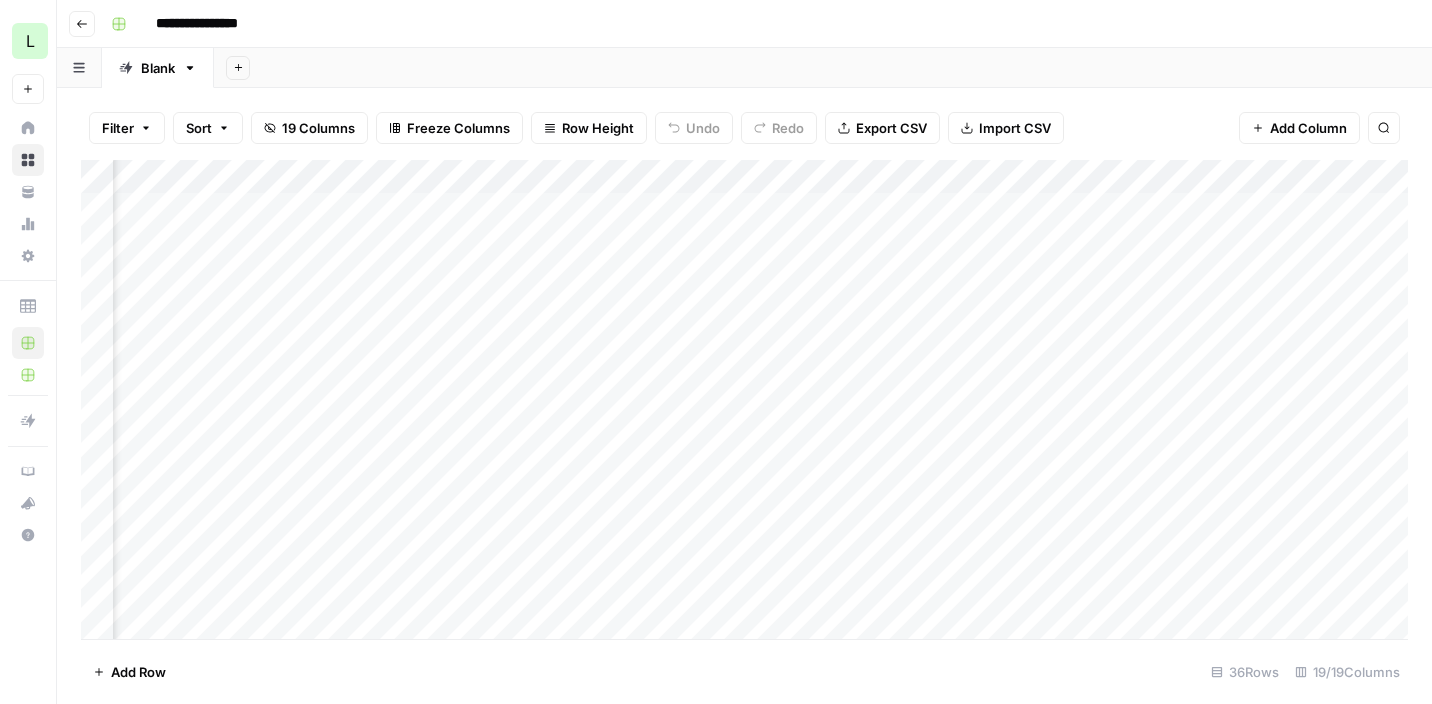 scroll, scrollTop: 0, scrollLeft: 2596, axis: horizontal 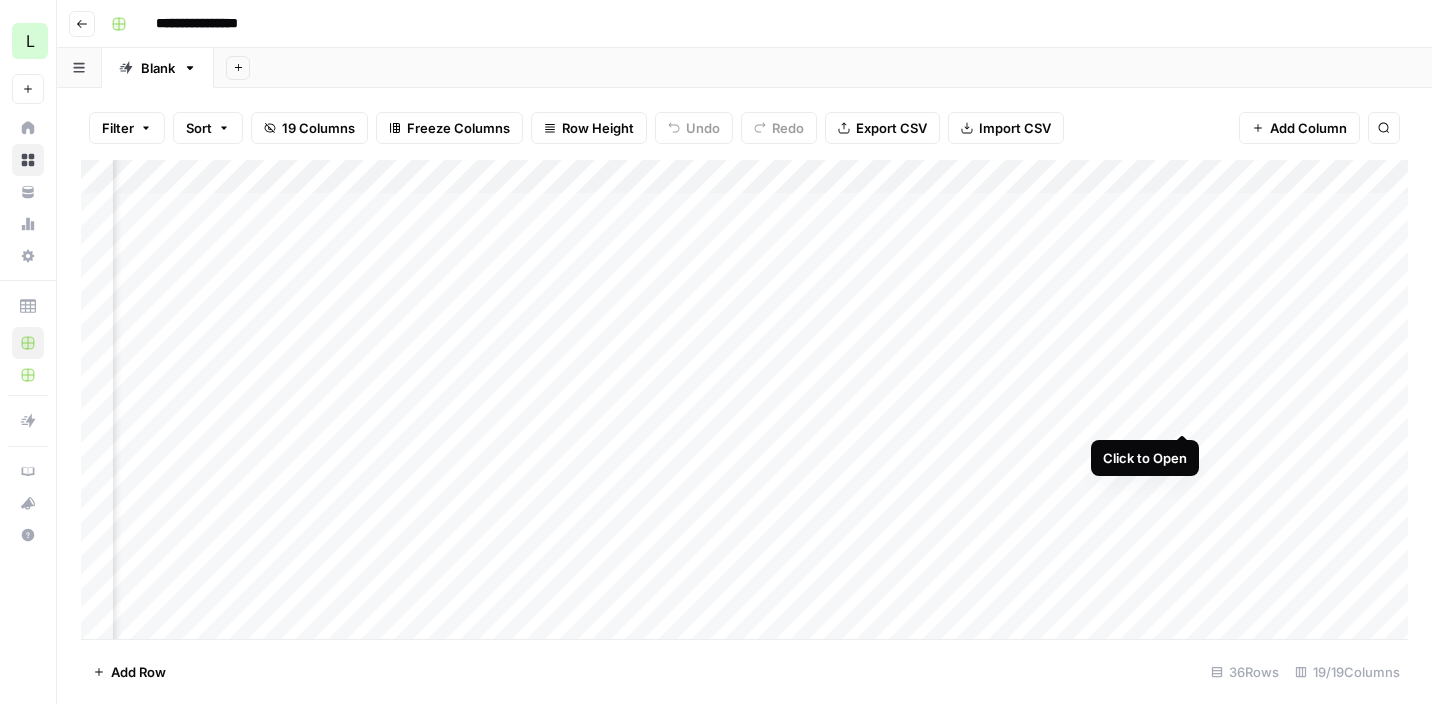 click on "Add Column" at bounding box center (744, 399) 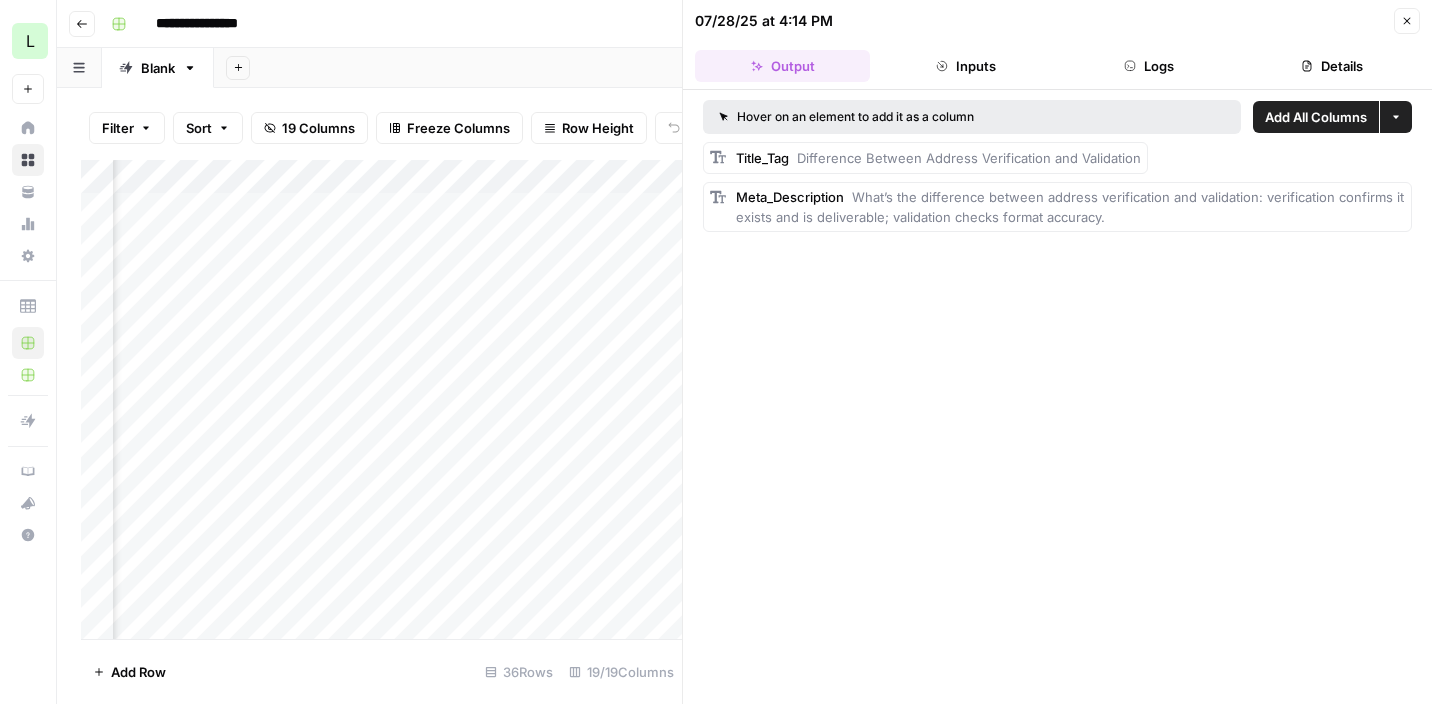 click on "Close" at bounding box center [1407, 21] 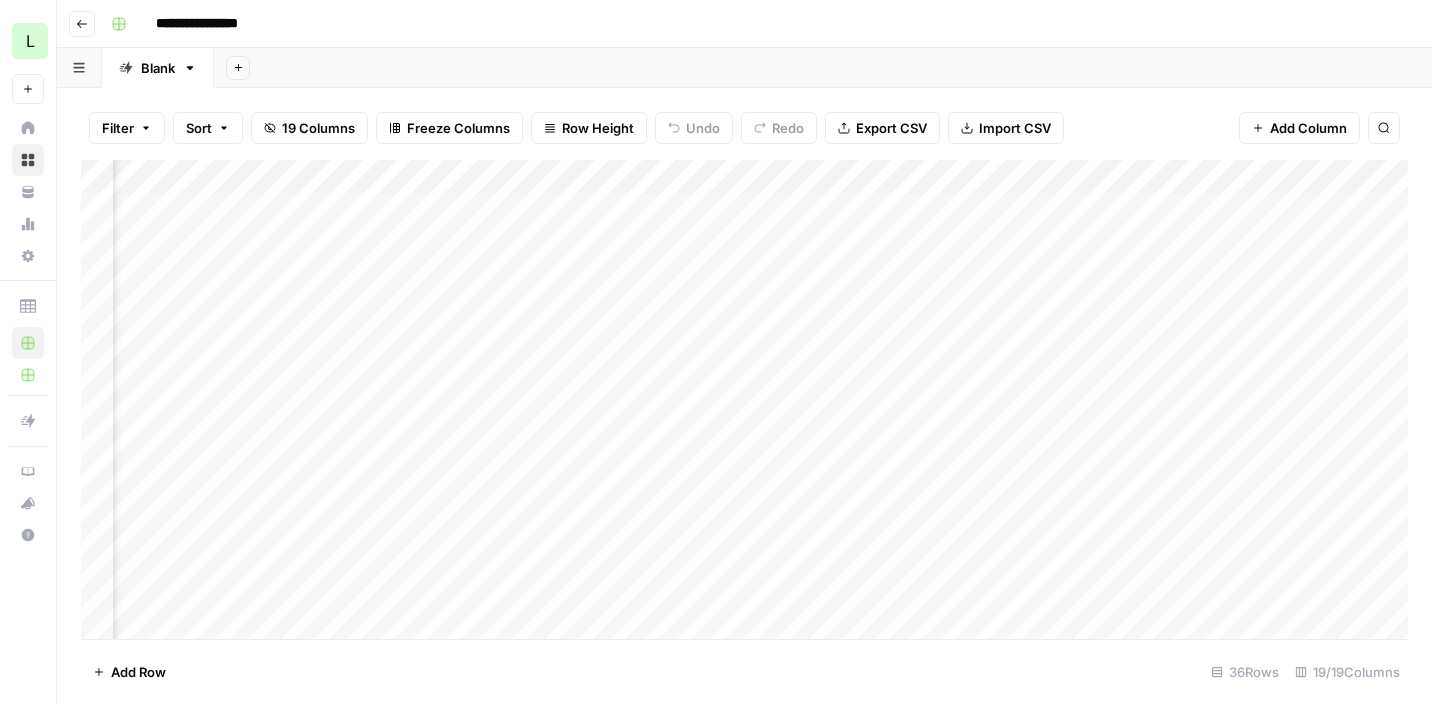 click on "Add Column" at bounding box center (744, 399) 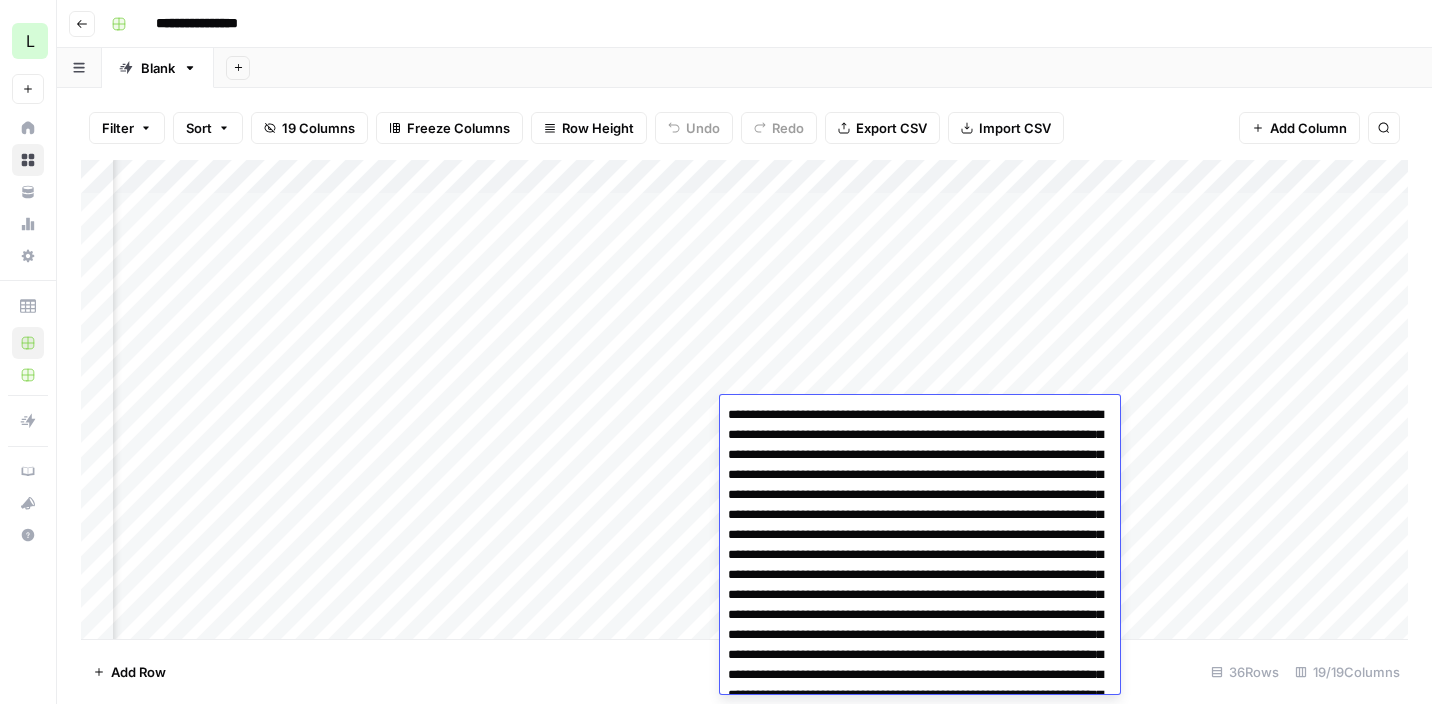 click at bounding box center (920, 85585) 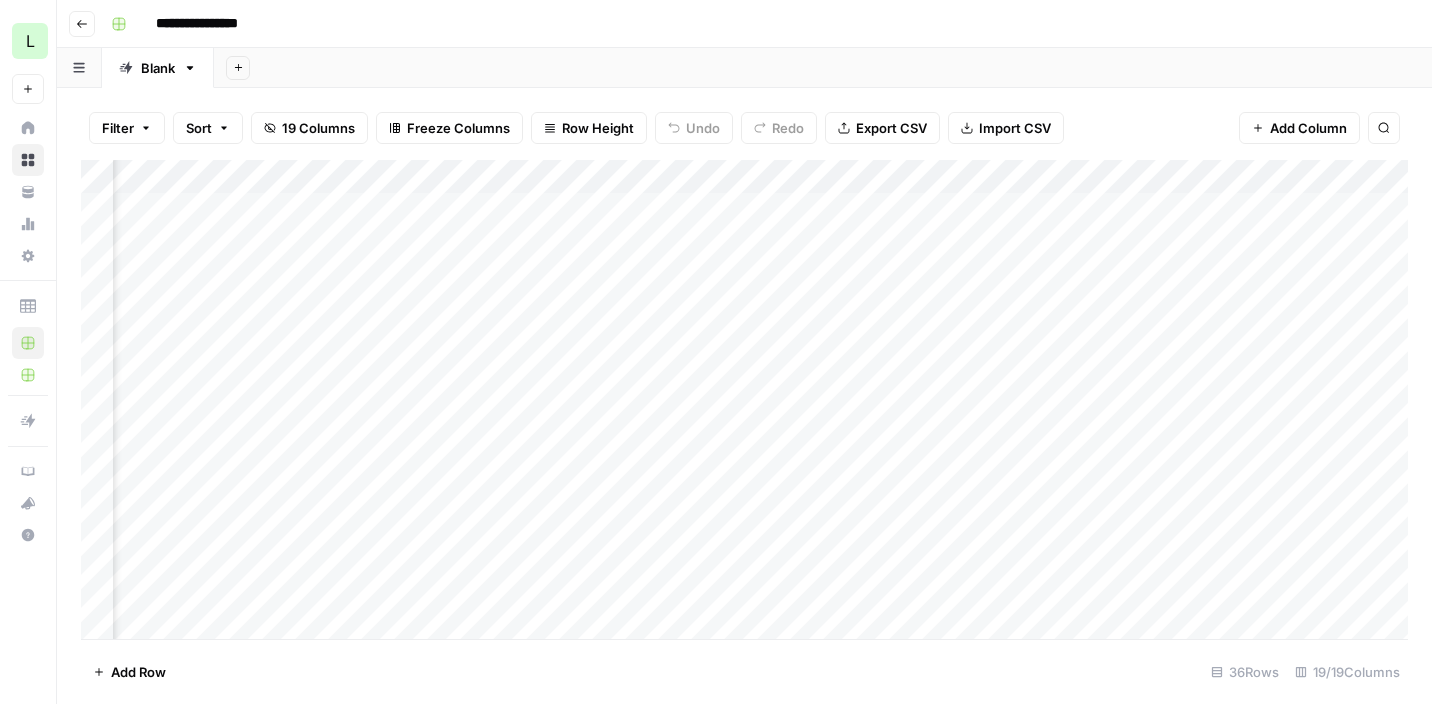 click on "Add Column" at bounding box center [744, 399] 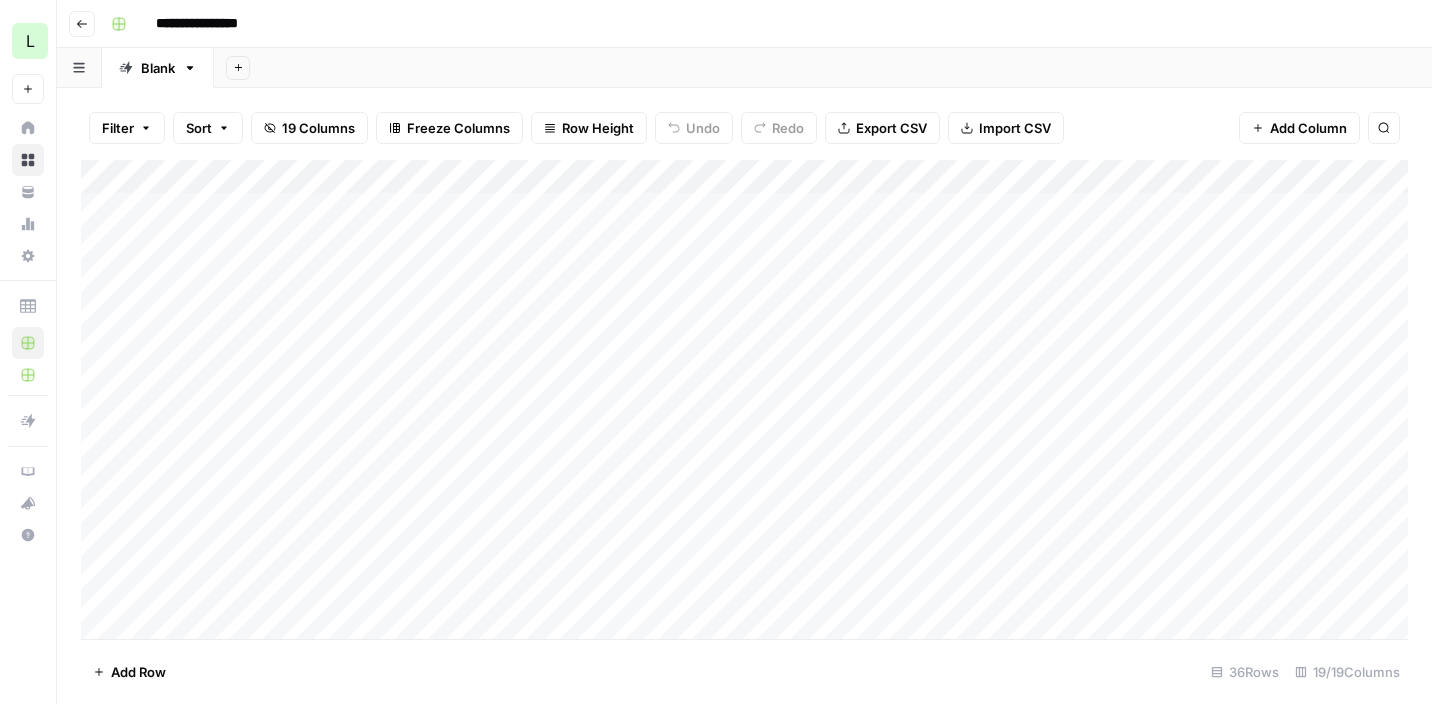 click on "Add Column" at bounding box center [744, 399] 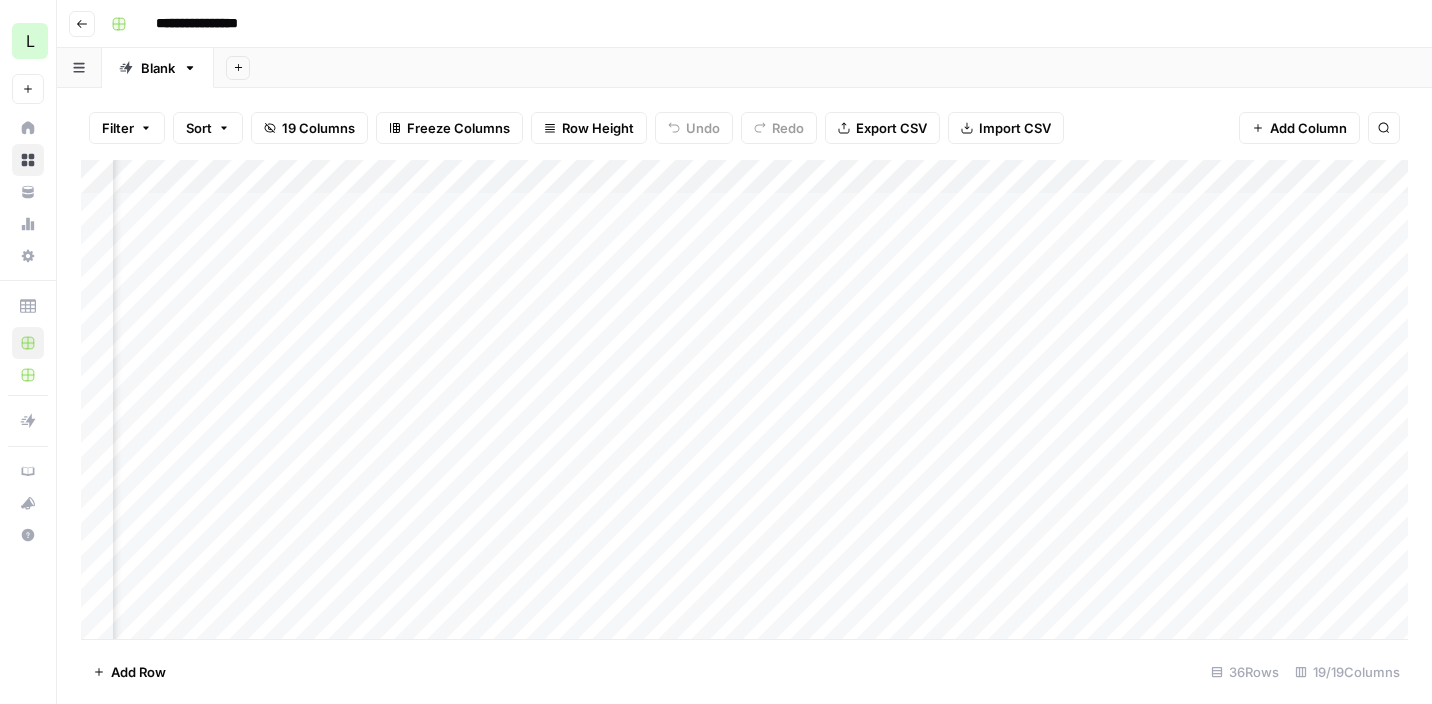 scroll, scrollTop: 1, scrollLeft: 1730, axis: both 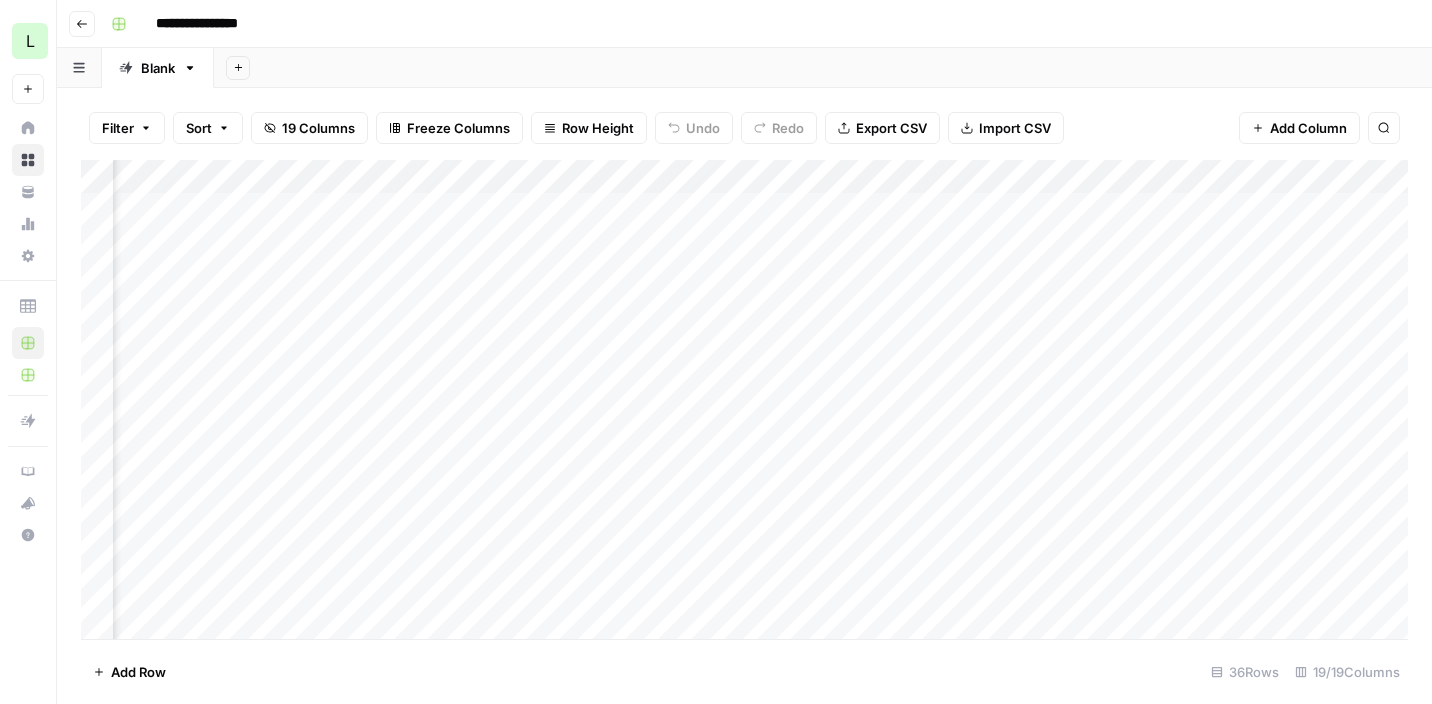 click on "Add Column" at bounding box center (744, 399) 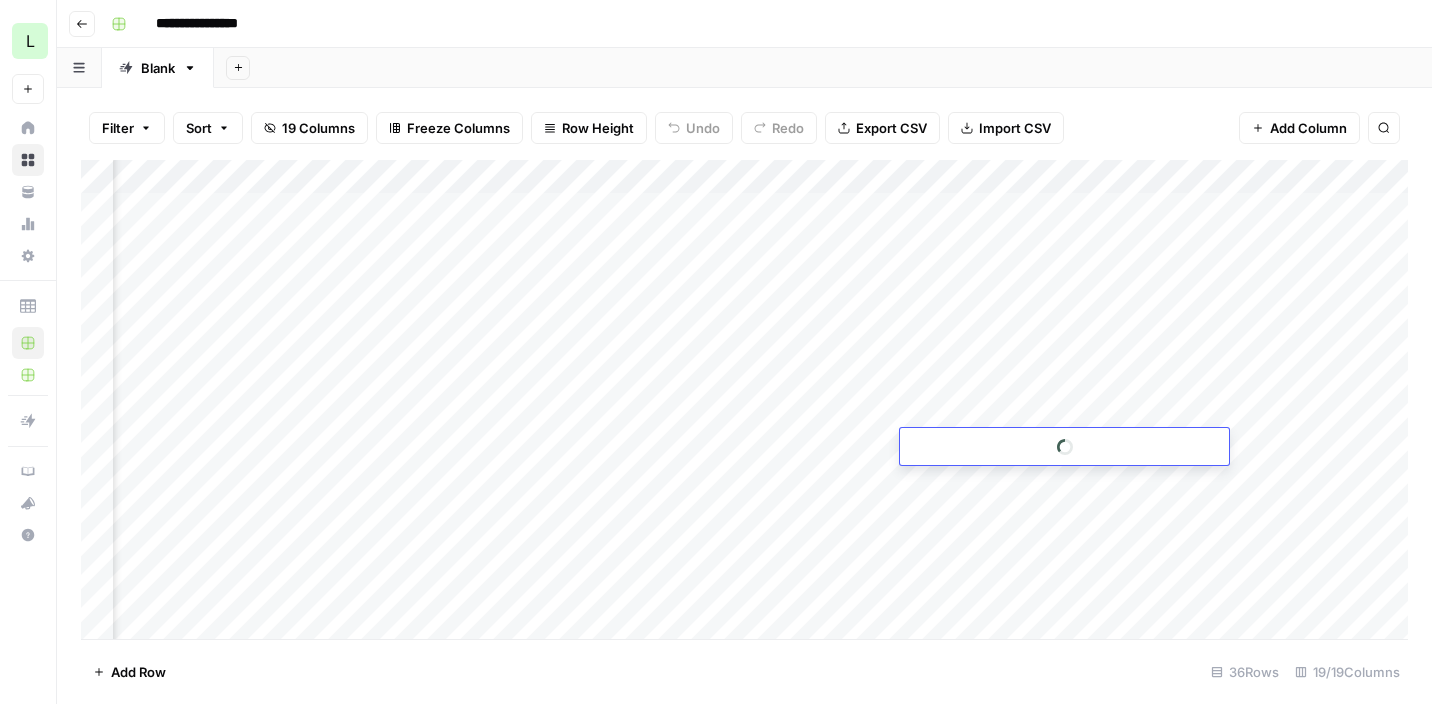 click at bounding box center (1064, 446) 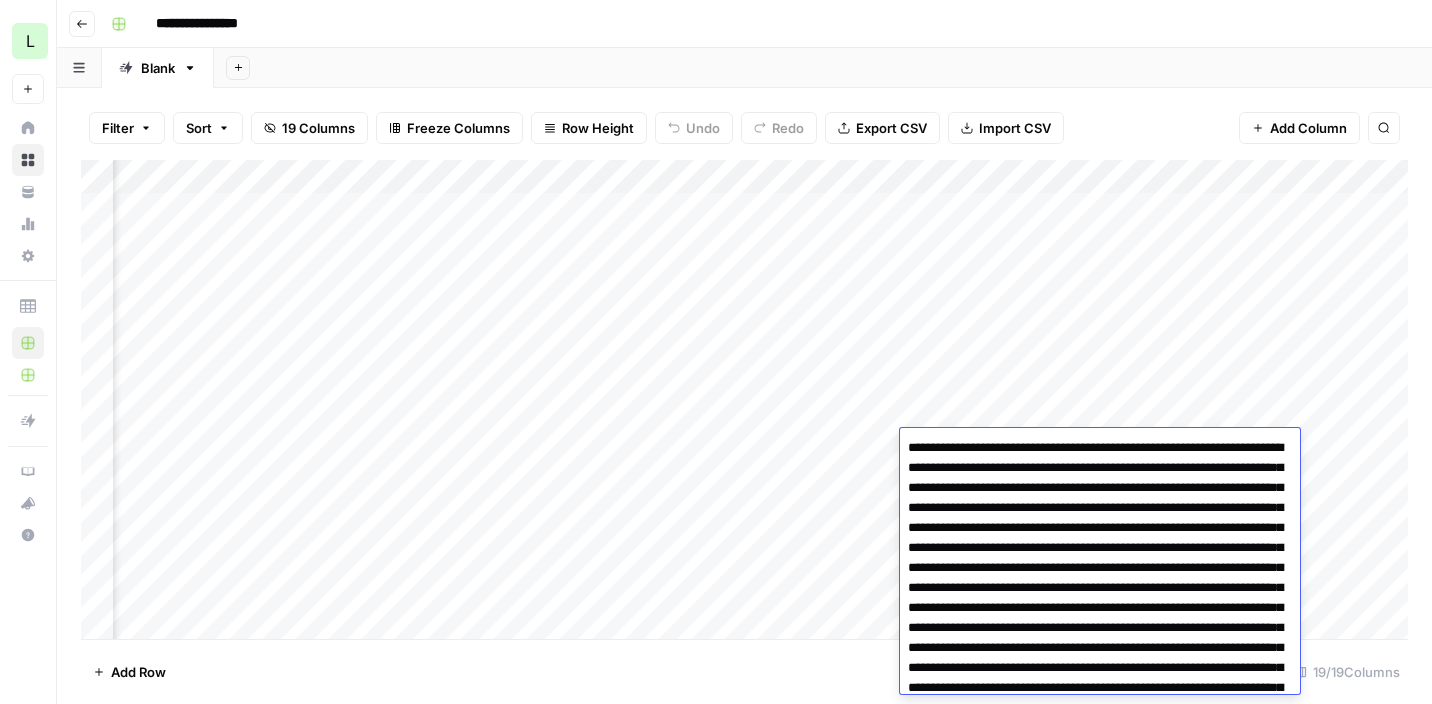 click at bounding box center (1100, 63388) 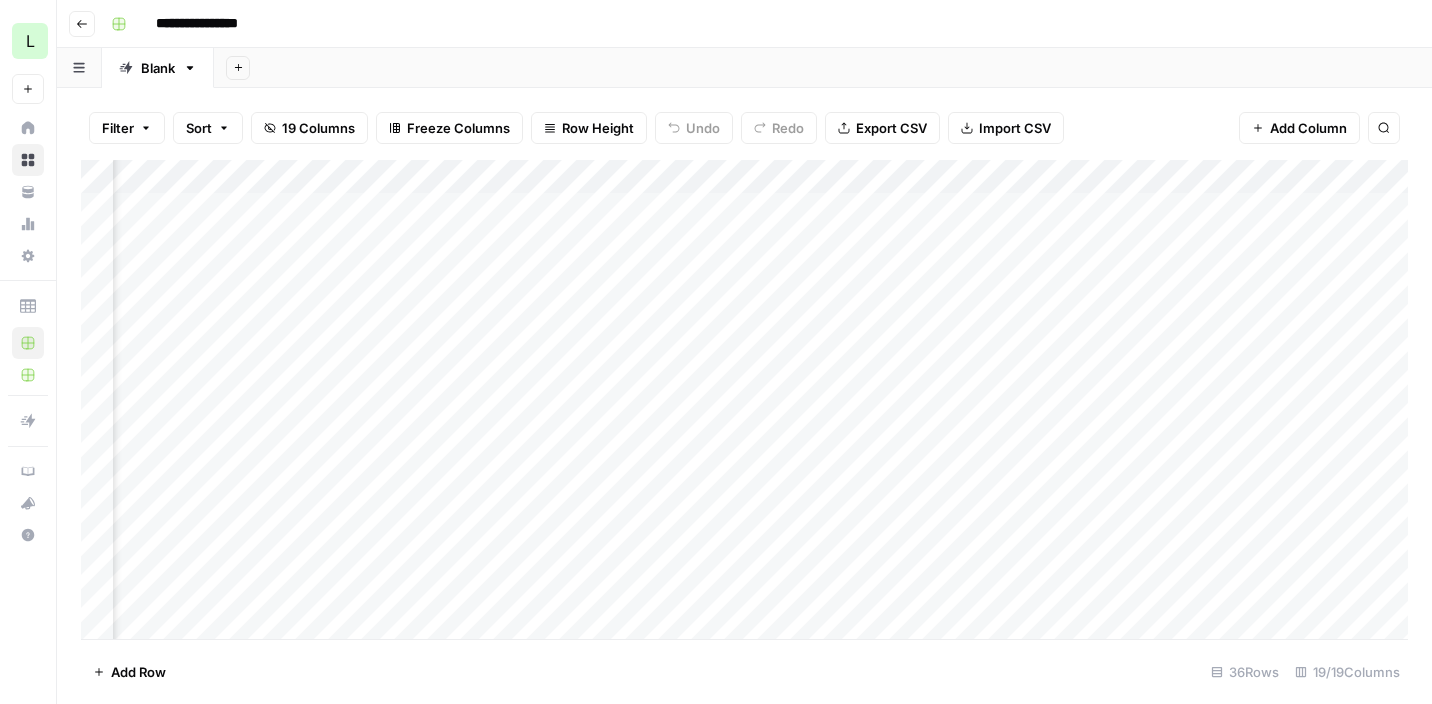 click on "Filter Sort 19 Columns Freeze Columns Row Height Undo Redo Export CSV Import CSV Add Column Search Add Column Add Row 36  Rows 19/19  Columns" at bounding box center (744, 396) 